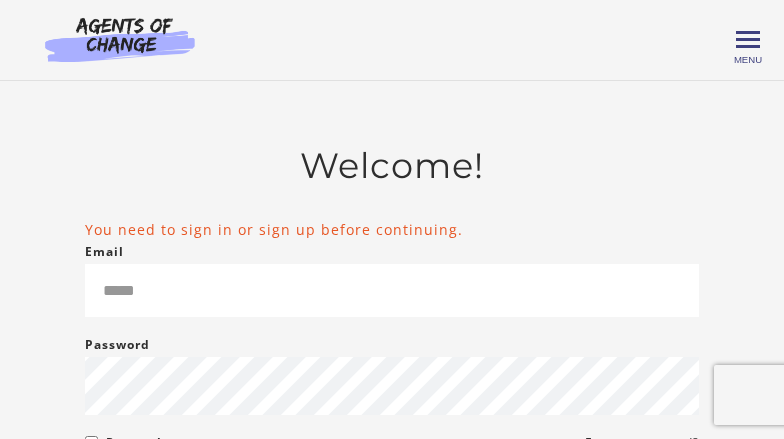 scroll, scrollTop: 501, scrollLeft: 0, axis: vertical 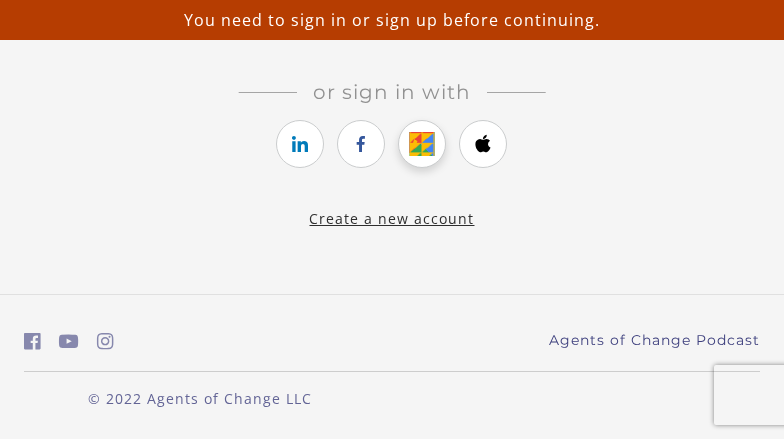 click at bounding box center [422, 144] 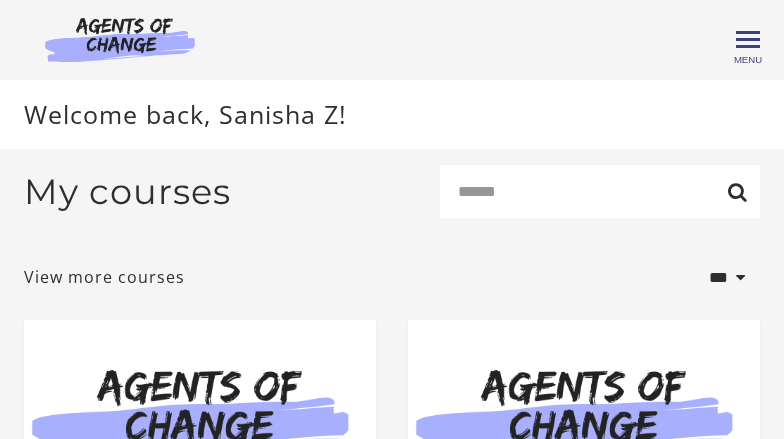scroll, scrollTop: 0, scrollLeft: 0, axis: both 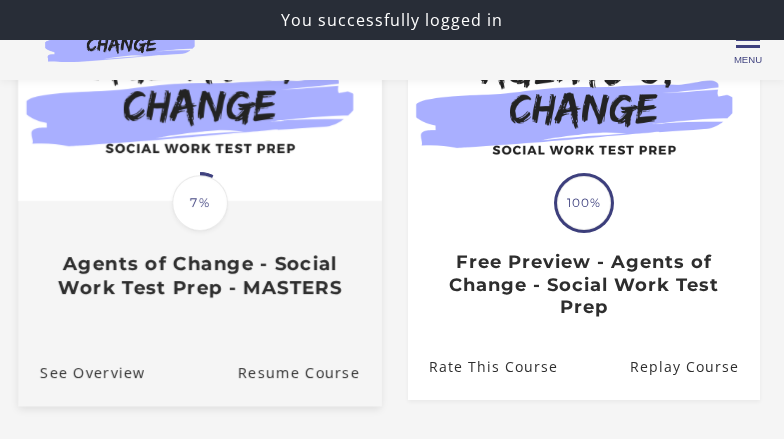 click at bounding box center [200, 98] 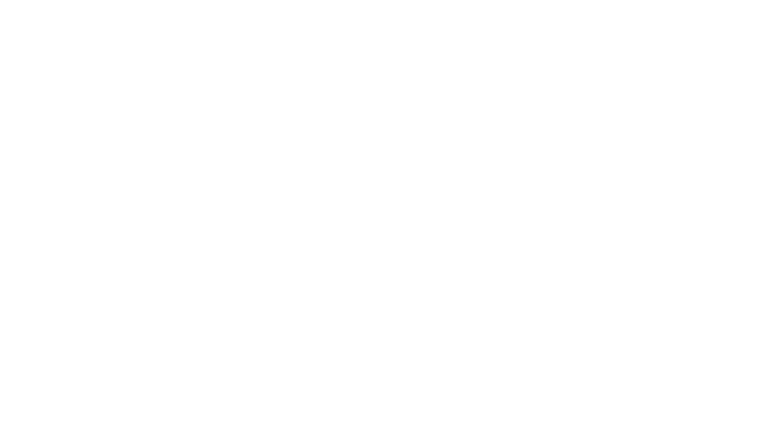 scroll, scrollTop: 0, scrollLeft: 0, axis: both 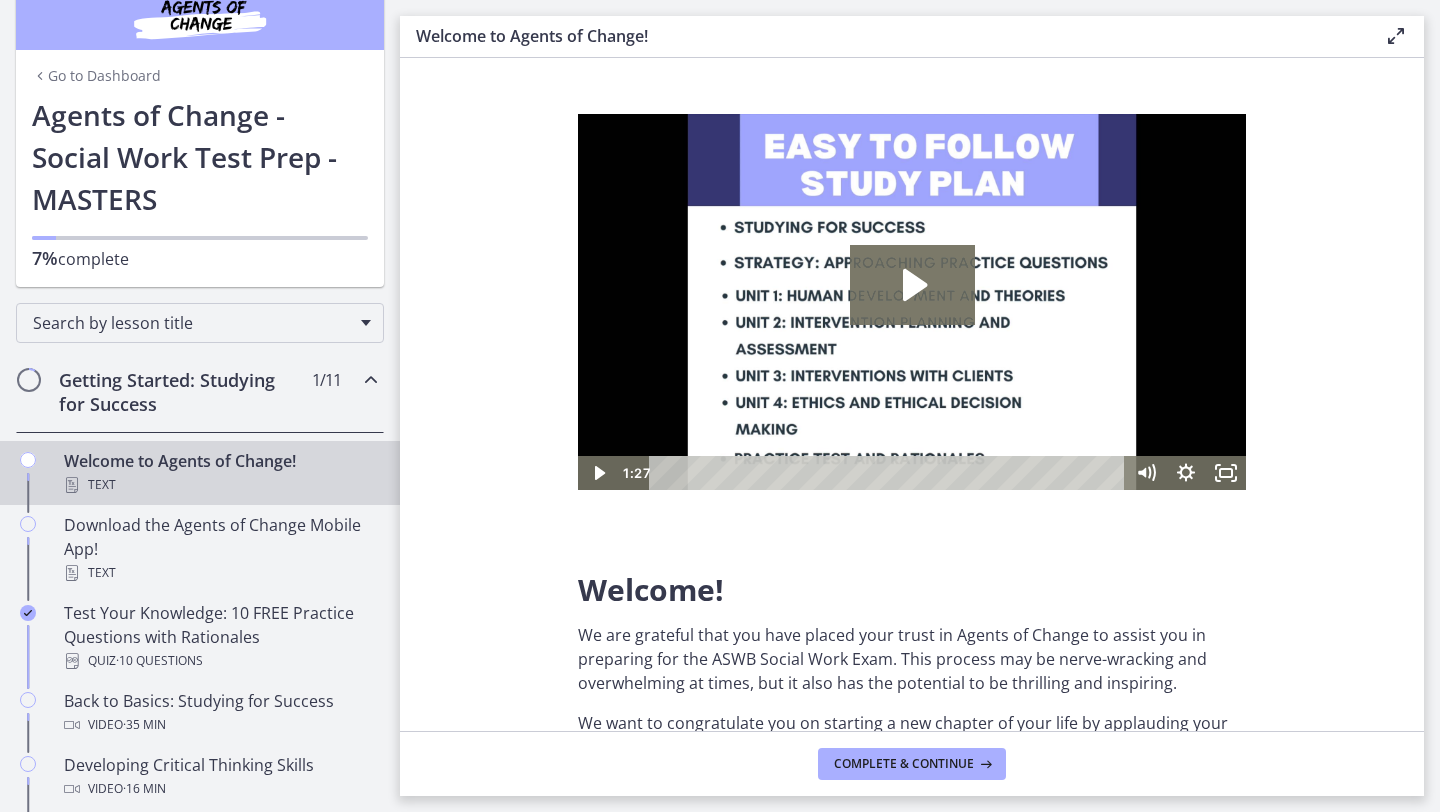 click on "Getting Started: Studying for Success" at bounding box center [181, 392] 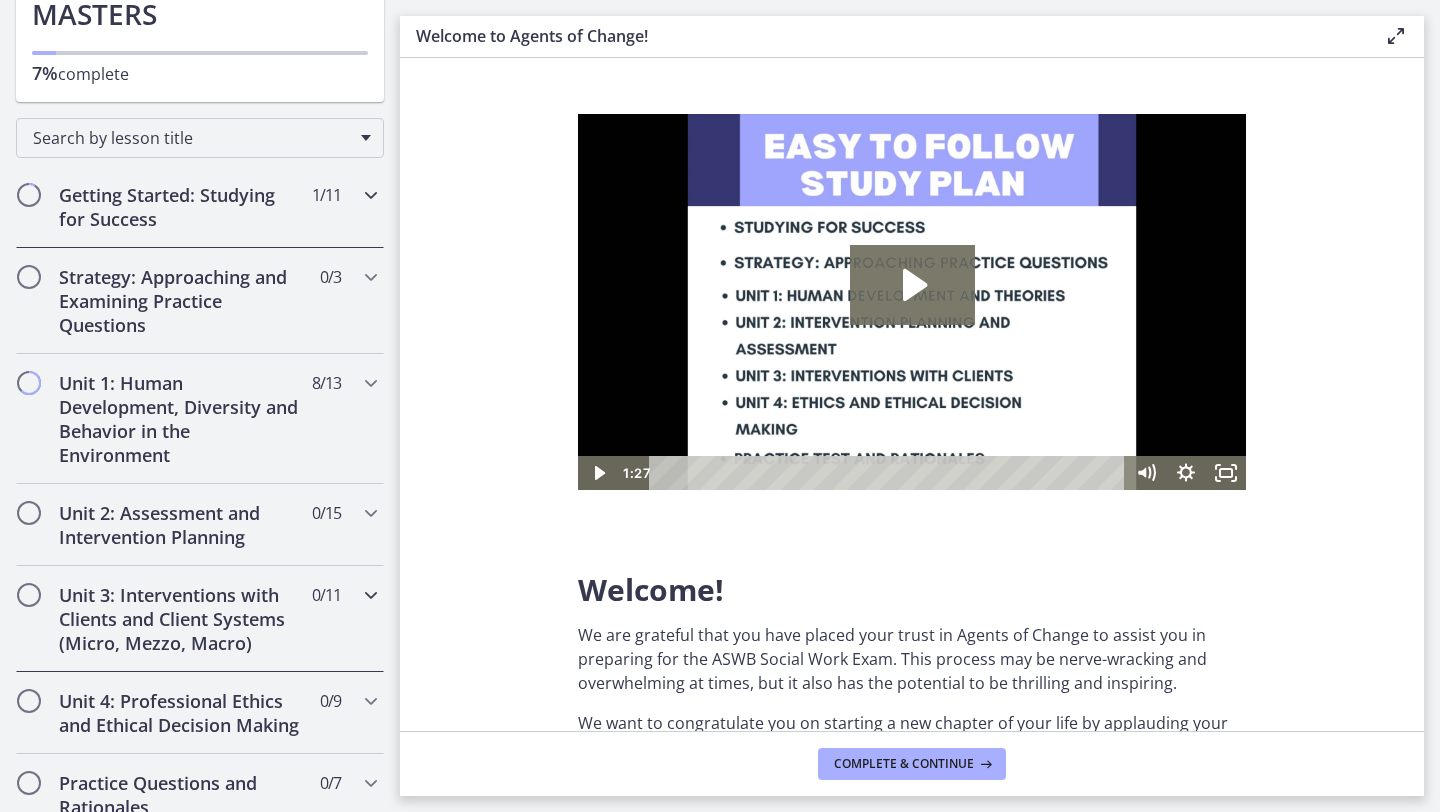 scroll, scrollTop: 258, scrollLeft: 0, axis: vertical 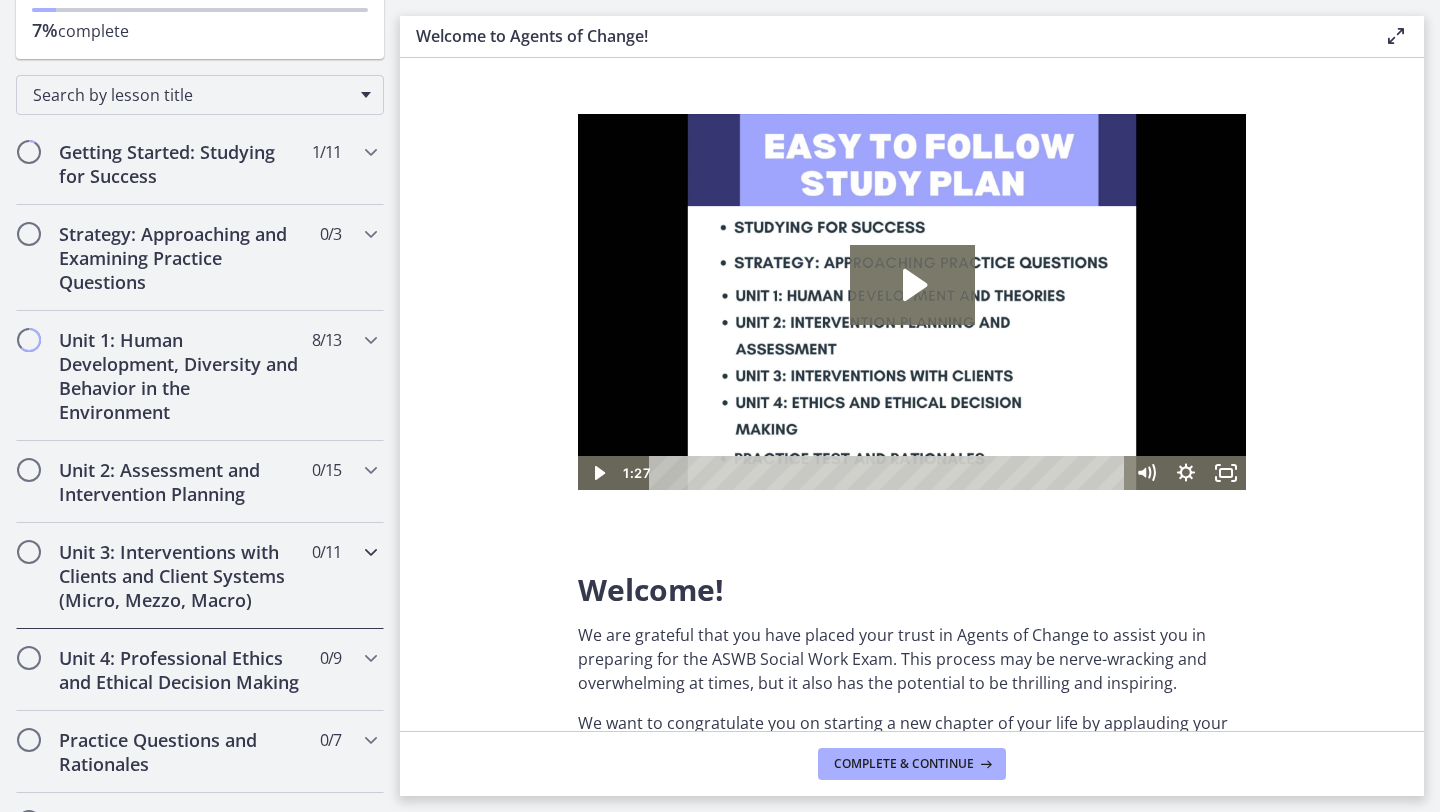 click on "Unit 3: Interventions with Clients and Client Systems (Micro, Mezzo, Macro)
0  /  11
Completed" at bounding box center [200, 576] 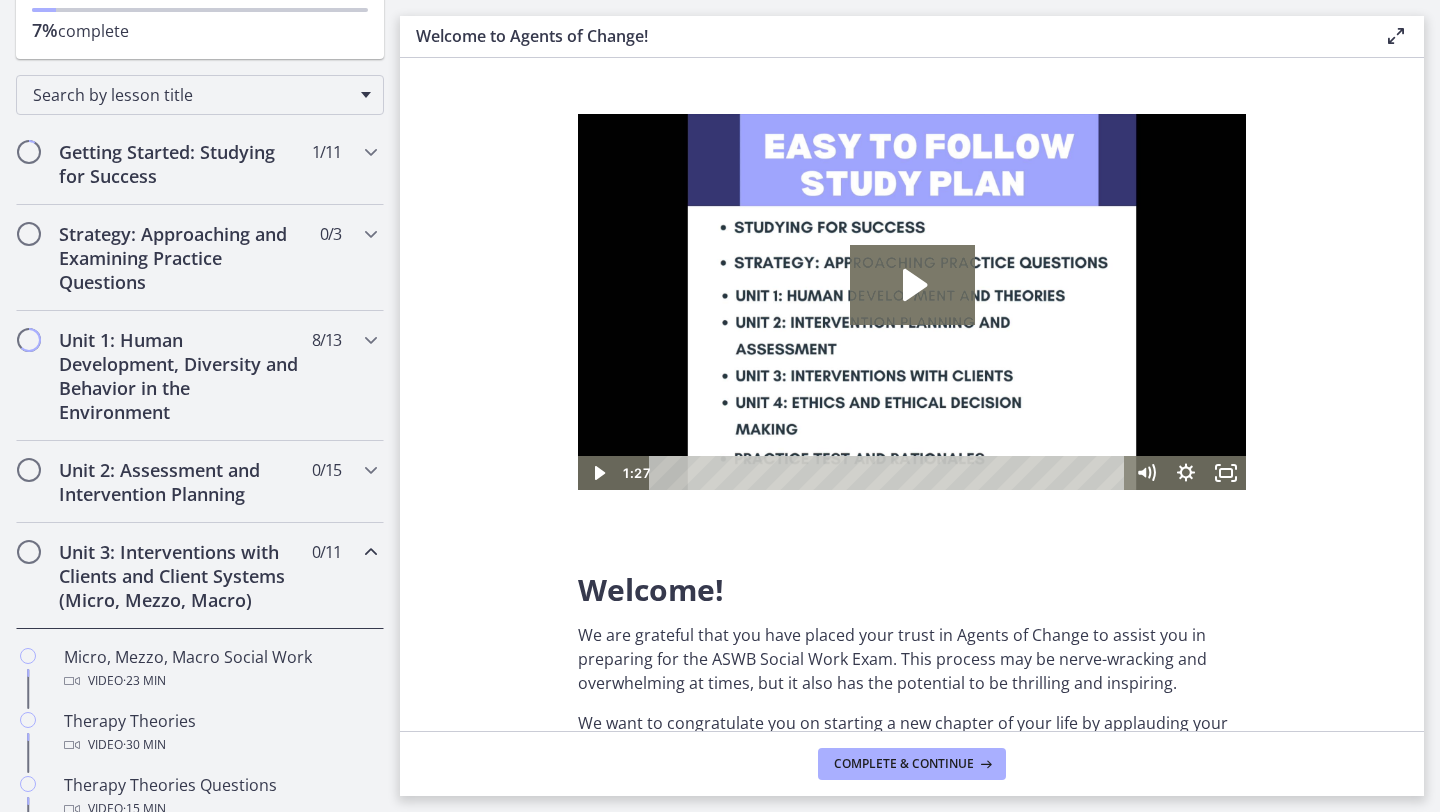 click on "Unit 3: Interventions with Clients and Client Systems (Micro, Mezzo, Macro)" at bounding box center [181, 576] 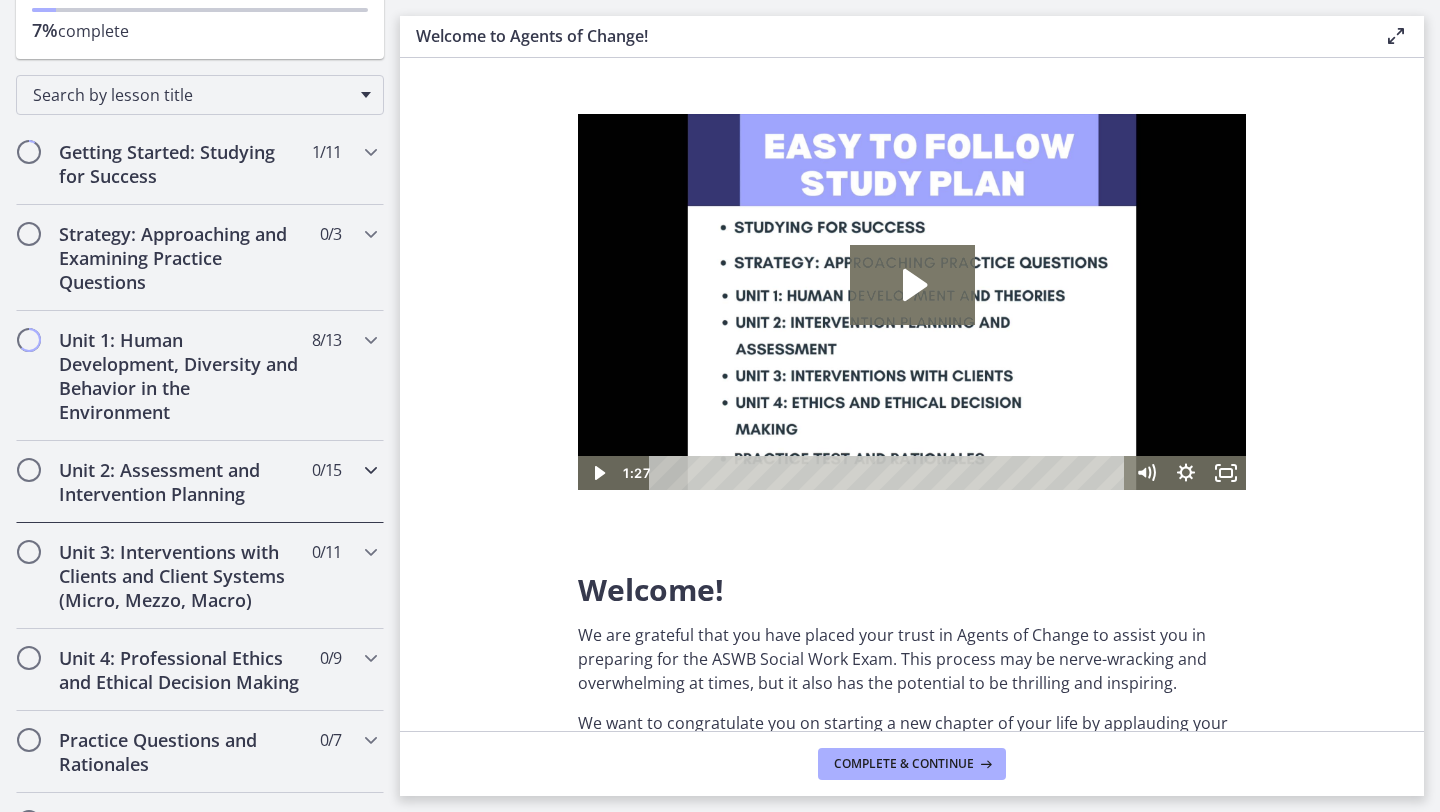 click on "Unit 2: Assessment and Intervention Planning" at bounding box center [181, 482] 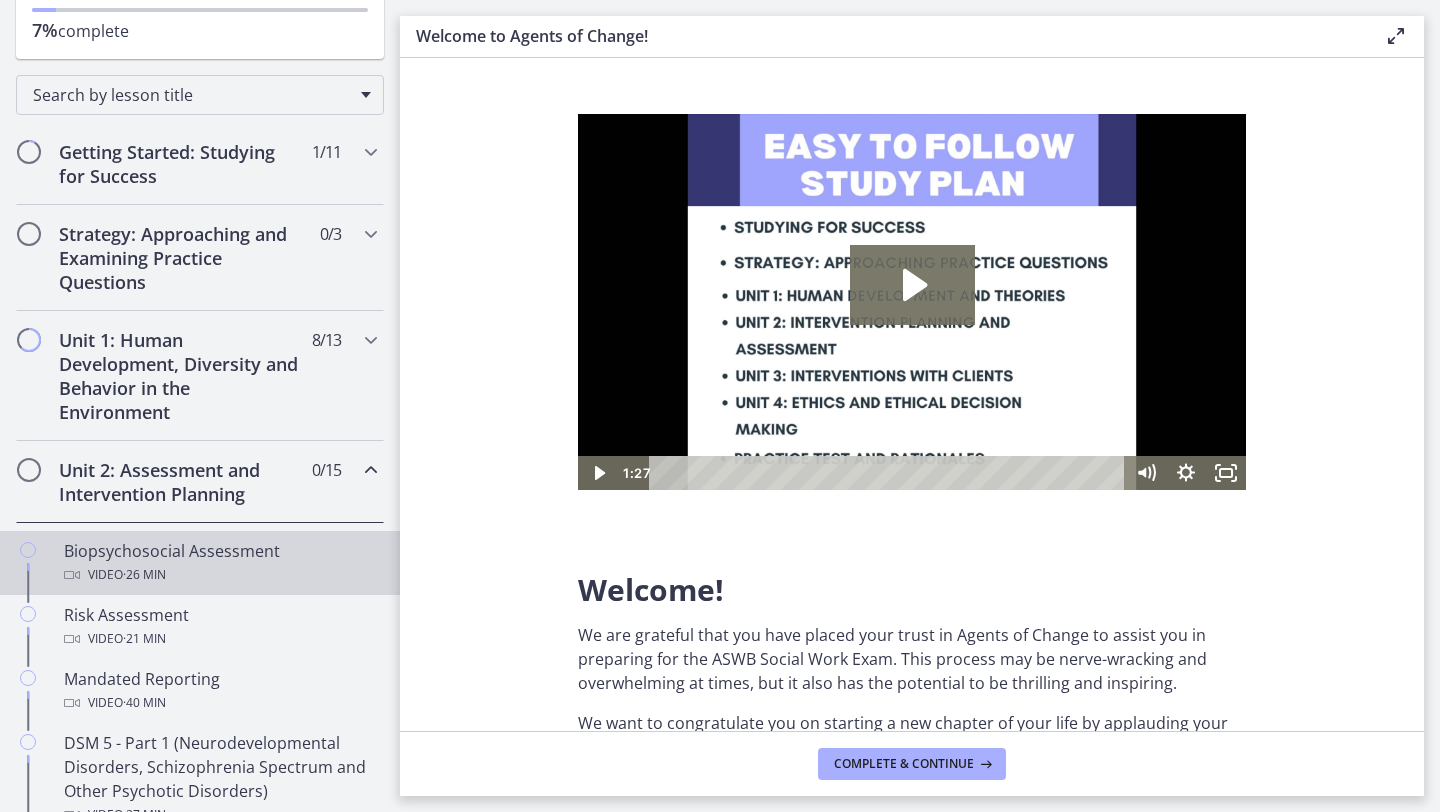 click on "Video
·  26 min" at bounding box center (220, 575) 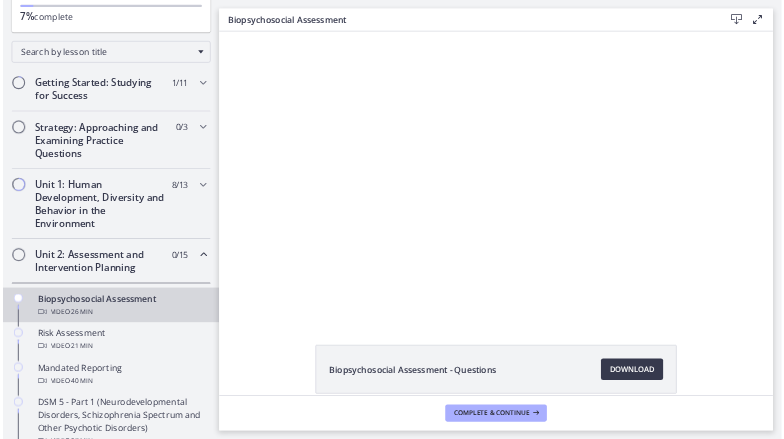 scroll, scrollTop: 0, scrollLeft: 0, axis: both 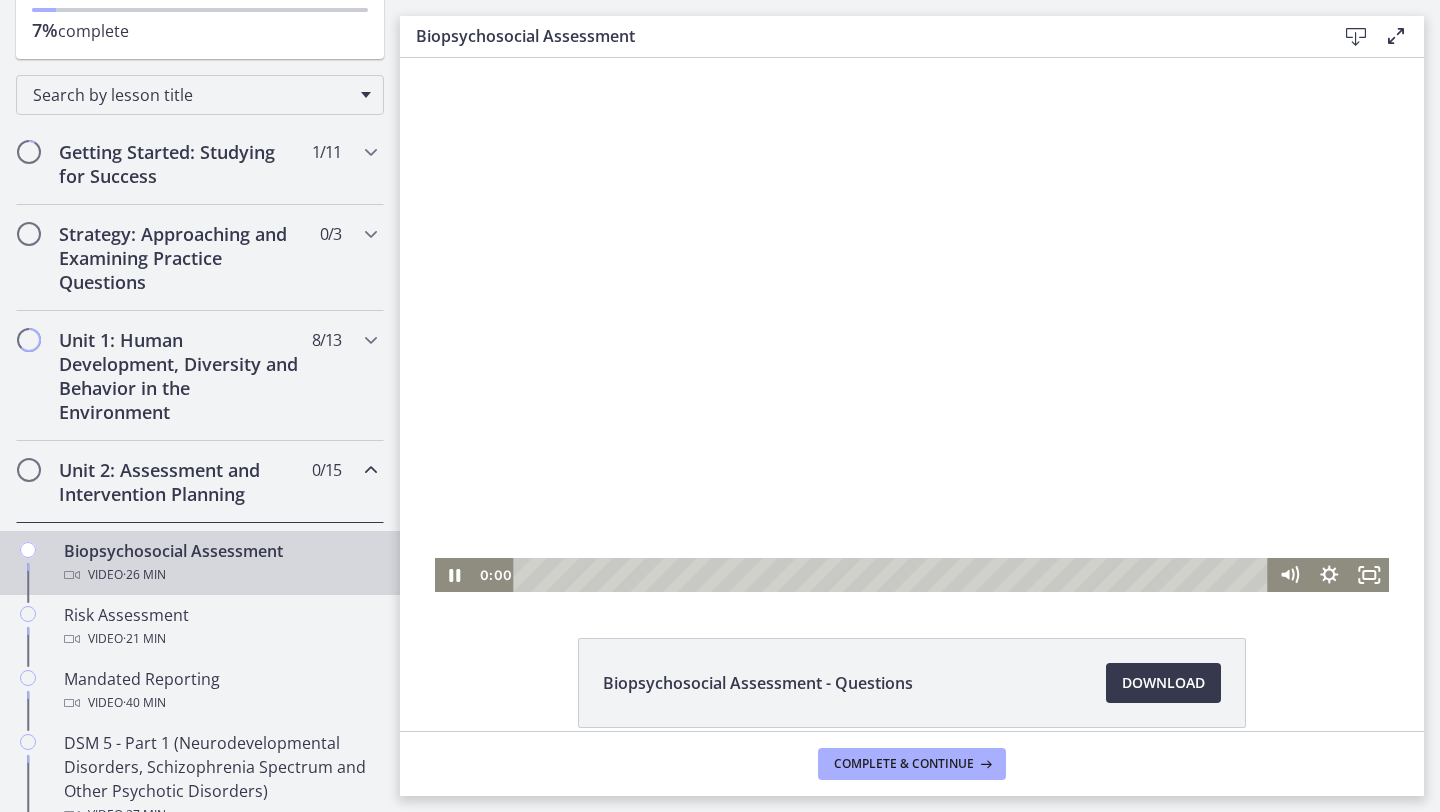drag, startPoint x: 529, startPoint y: 574, endPoint x: 506, endPoint y: 574, distance: 23 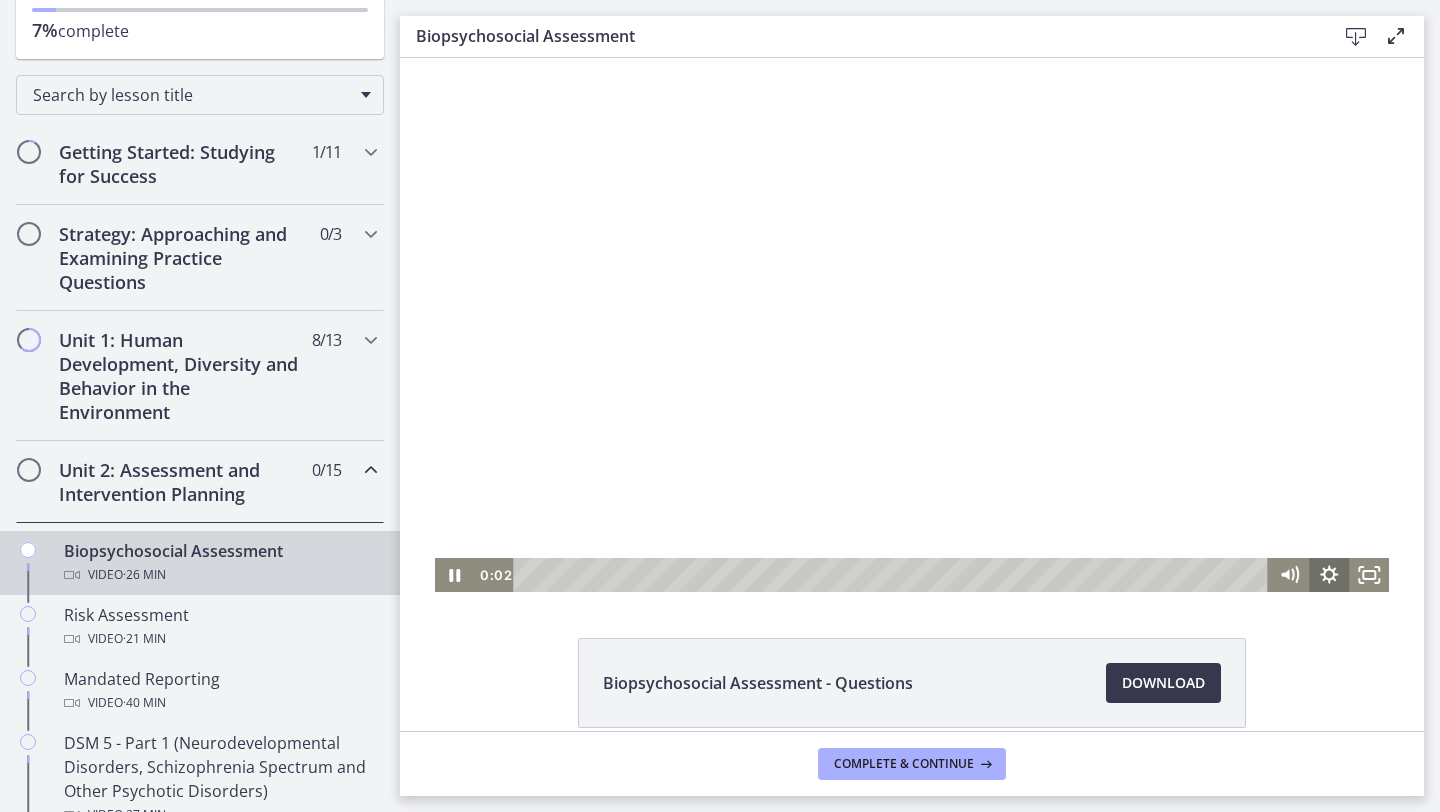click 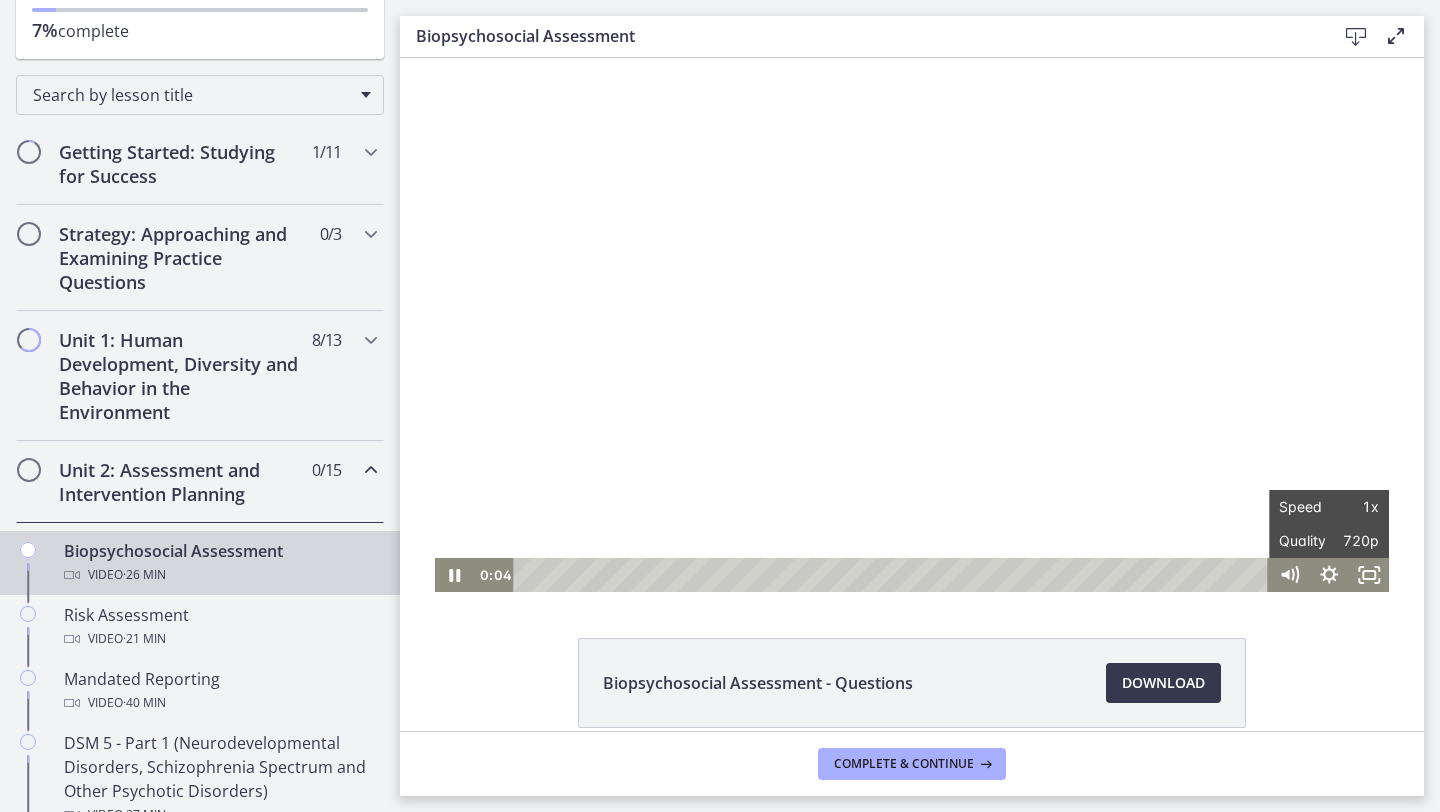 click on "Biopsychosocial Assessment - Questions
Download
Opens in a new window" 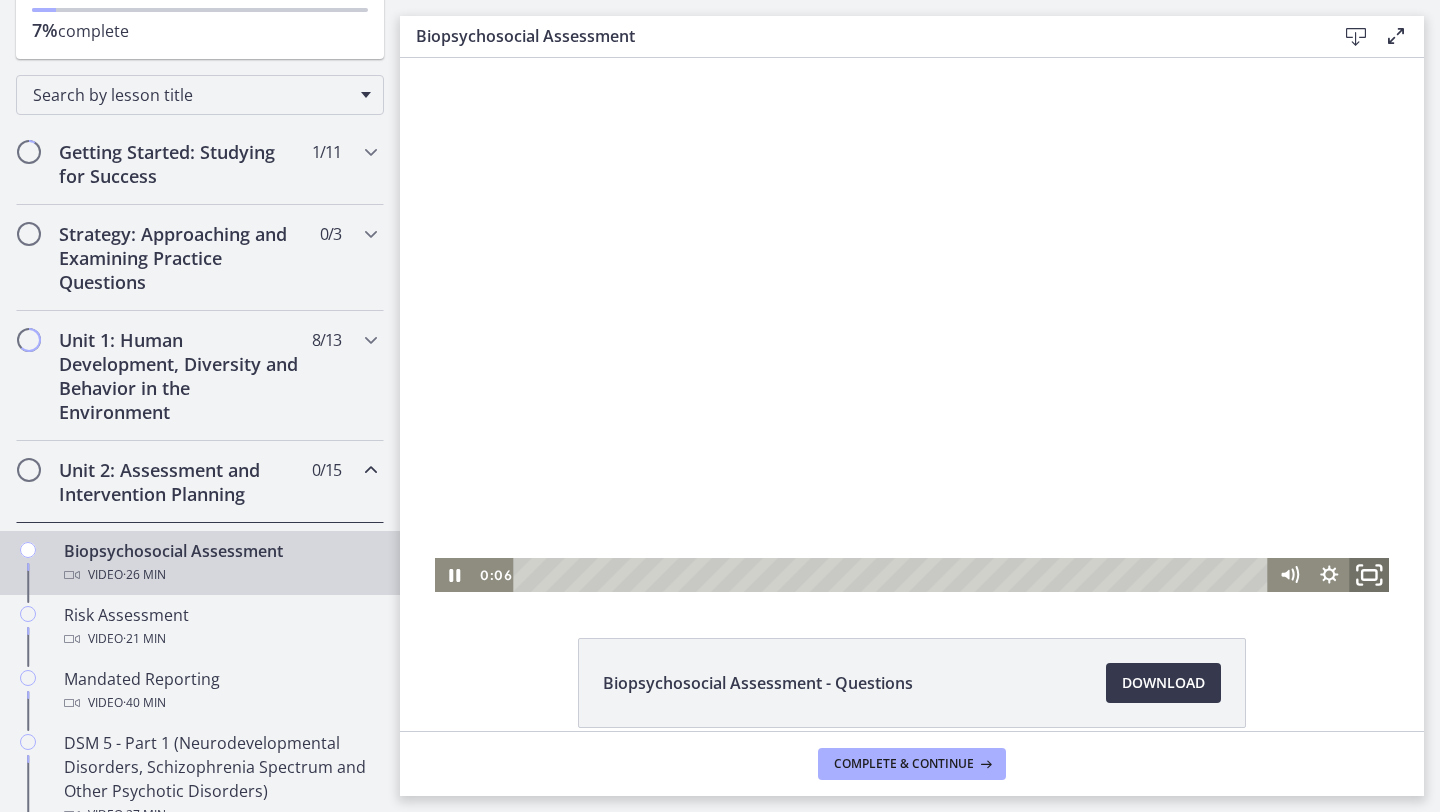 click 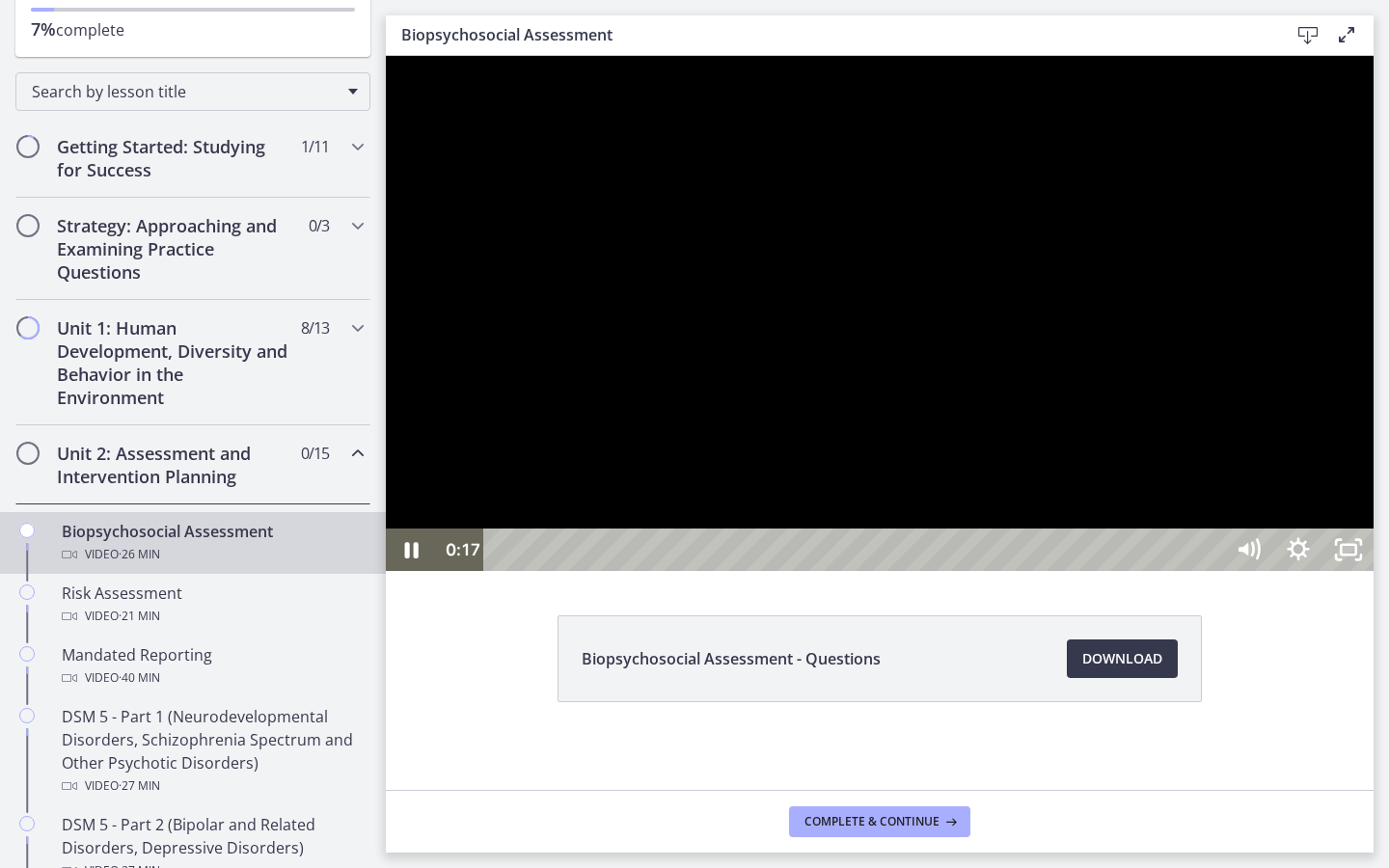 click at bounding box center (880, 313) 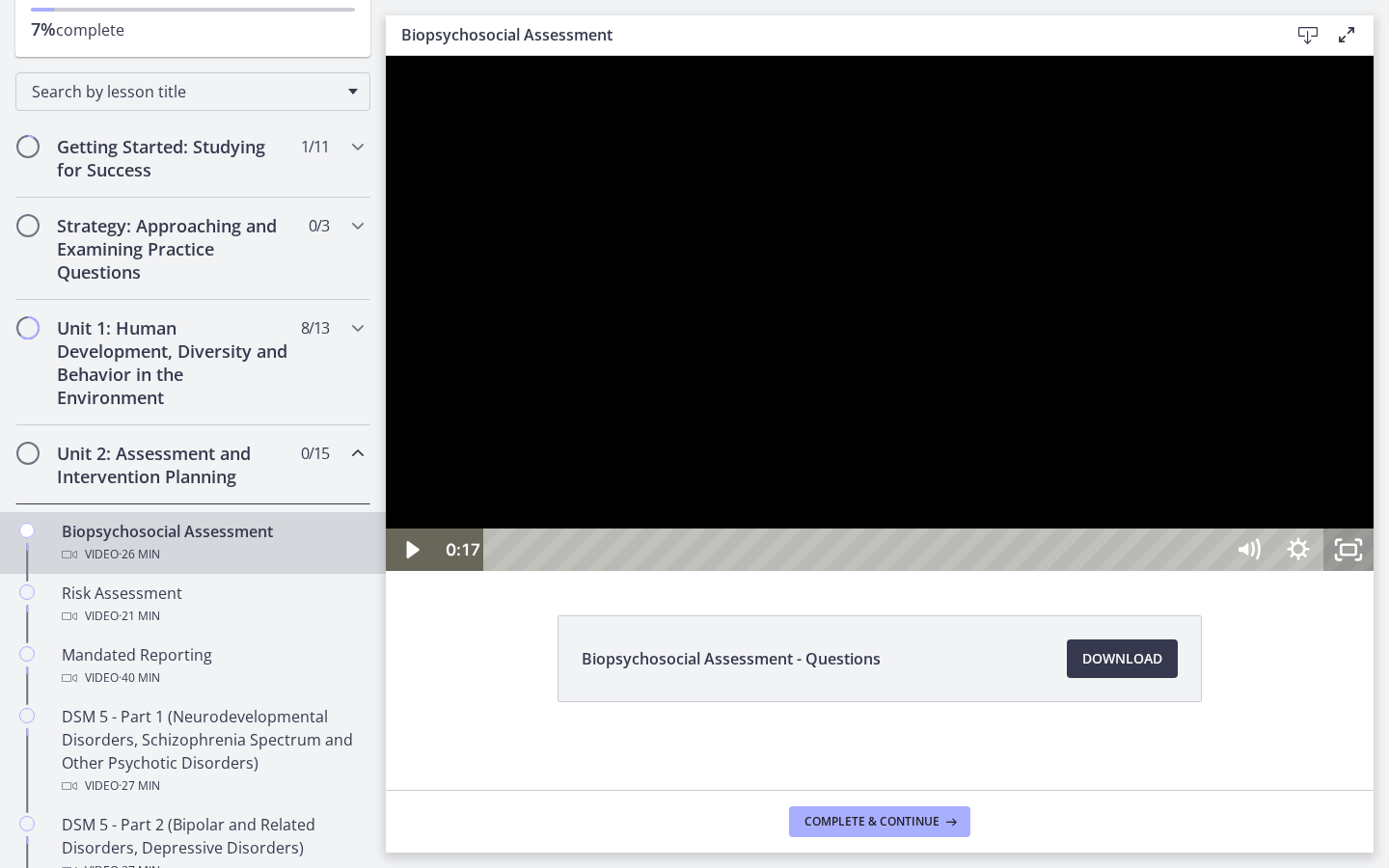 click 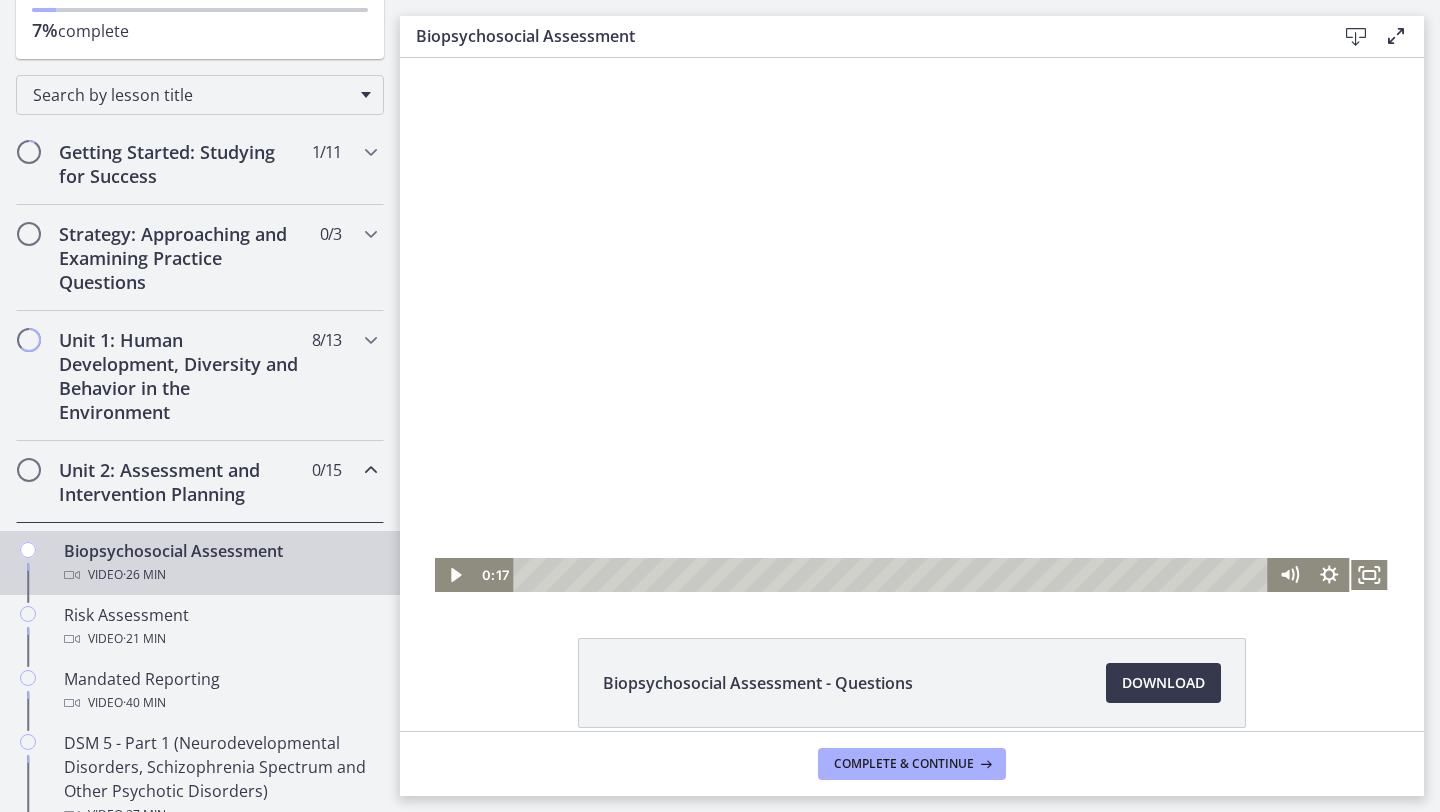click at bounding box center (912, 325) 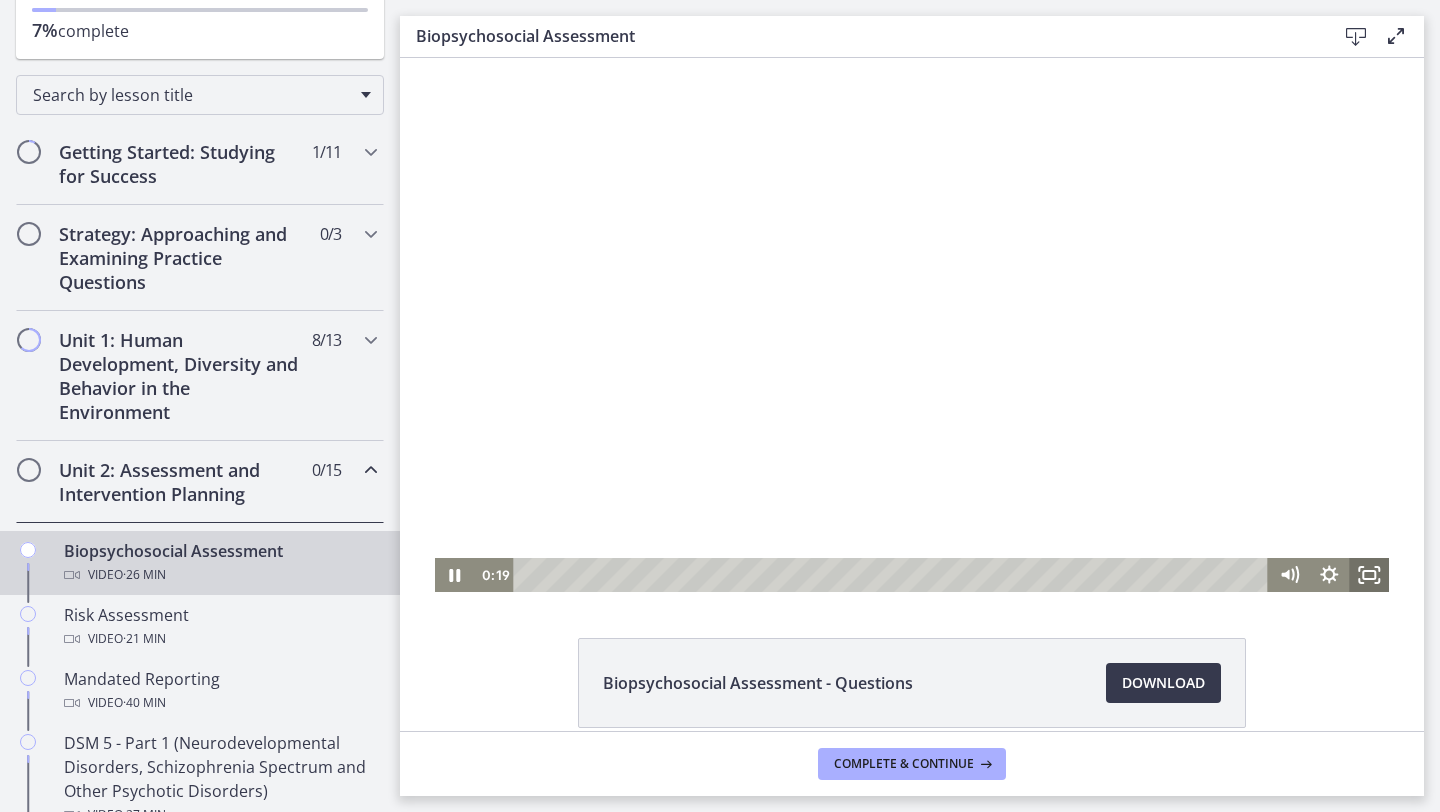 click 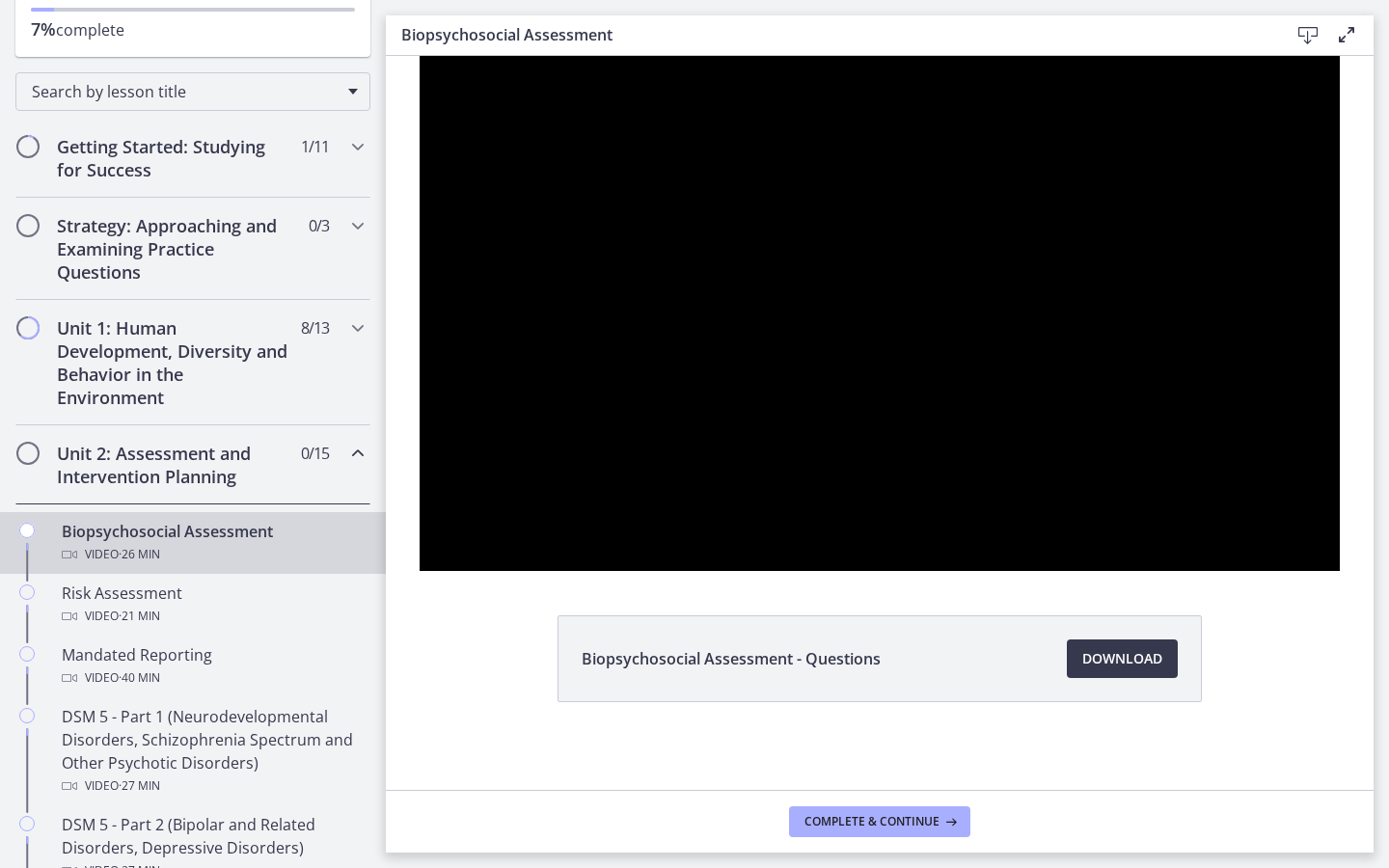 type 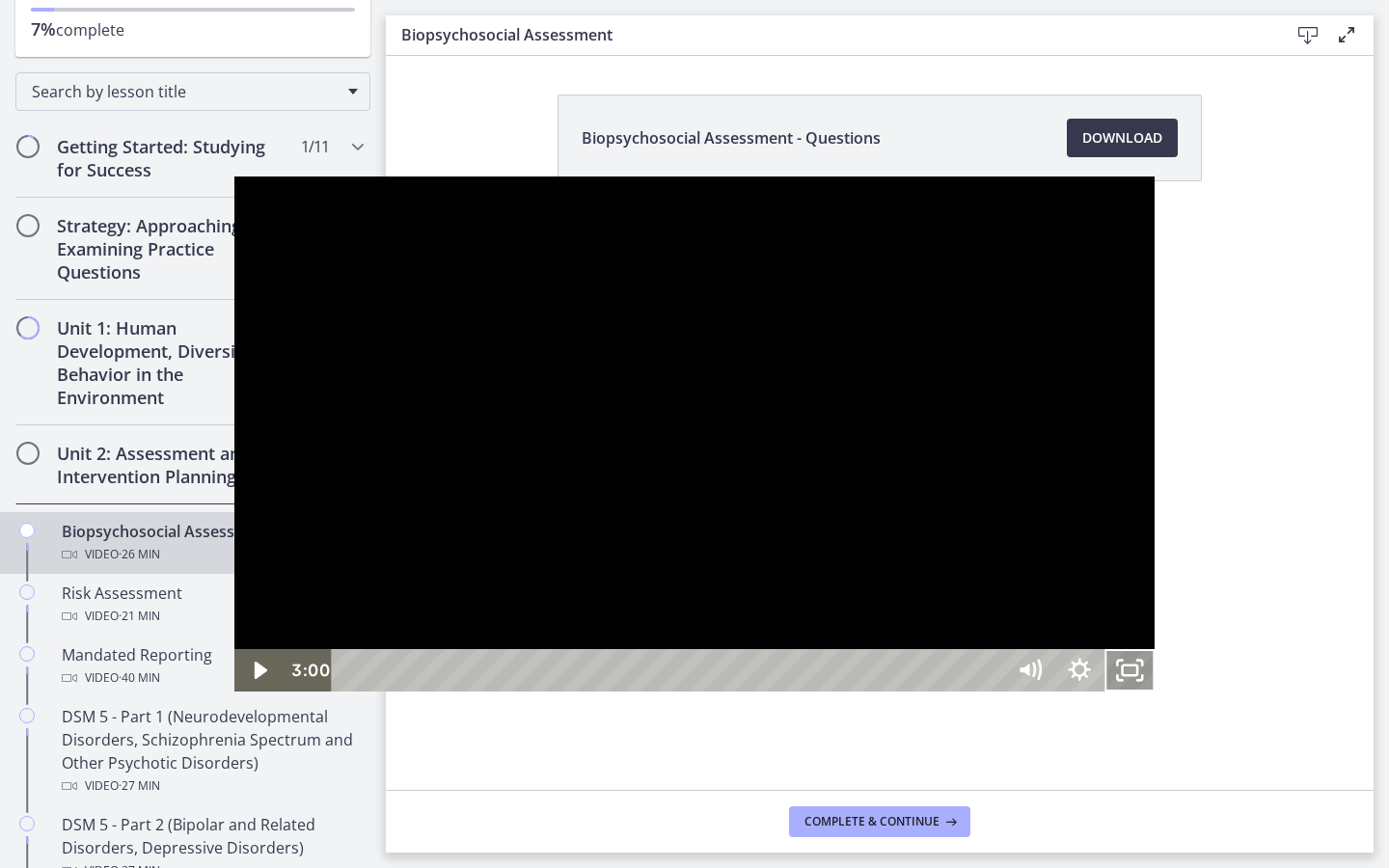 click 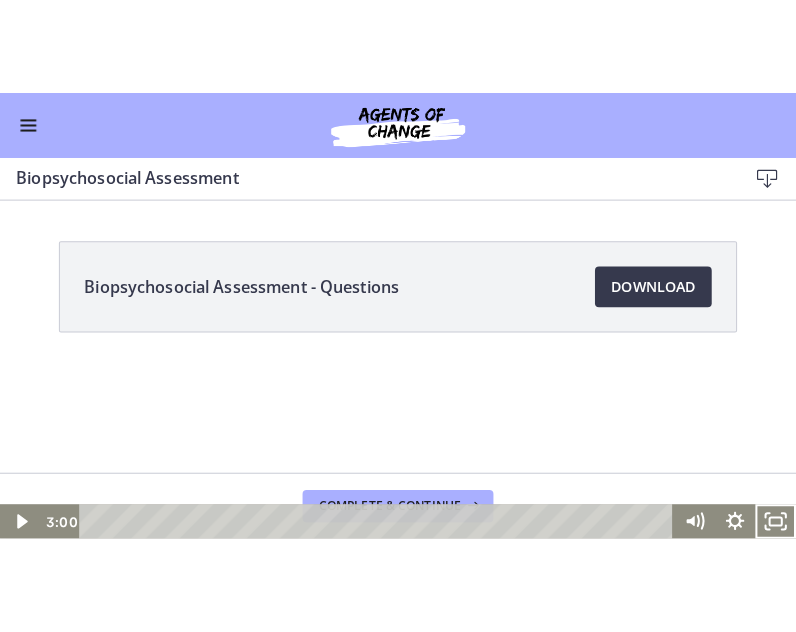 scroll, scrollTop: 254, scrollLeft: 0, axis: vertical 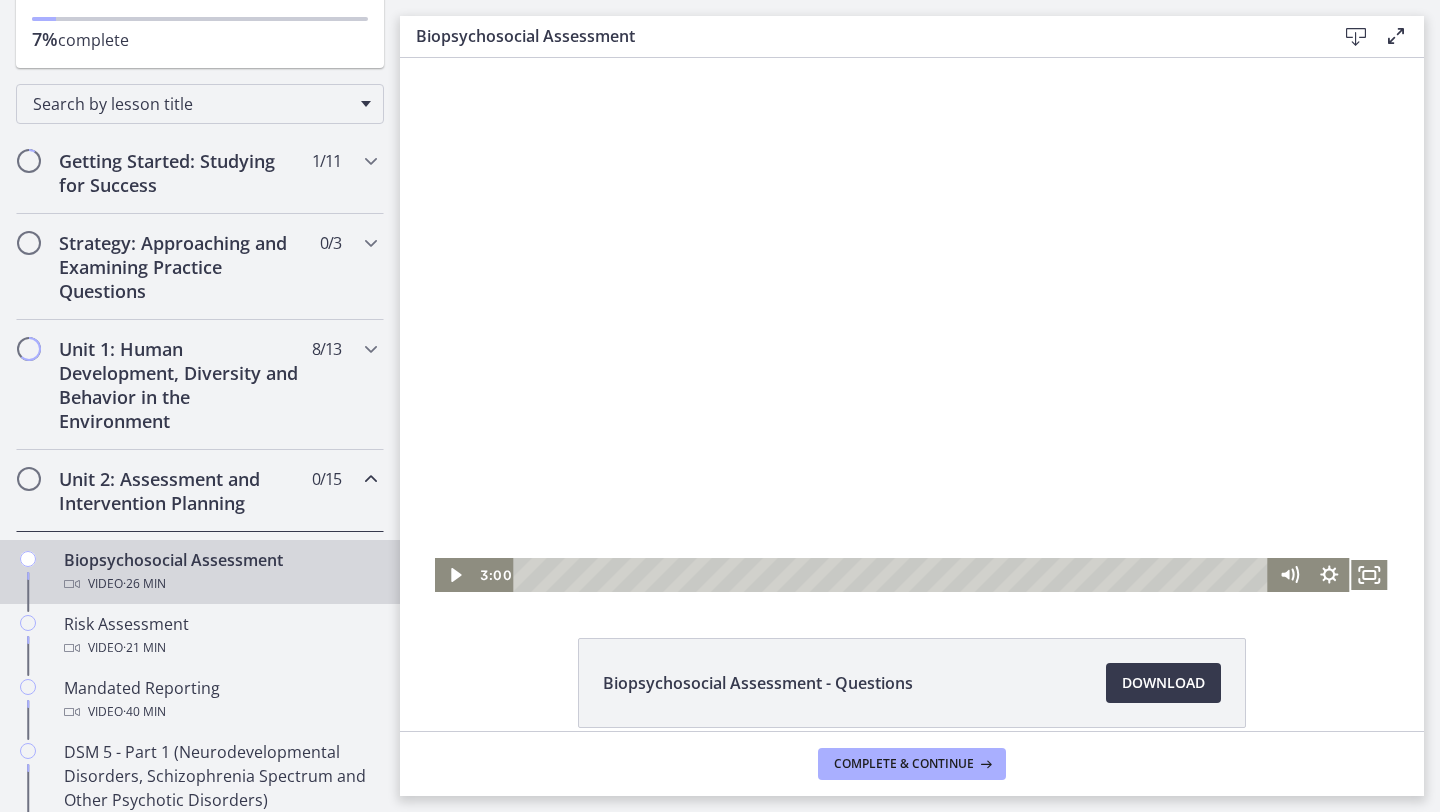 click at bounding box center (912, 325) 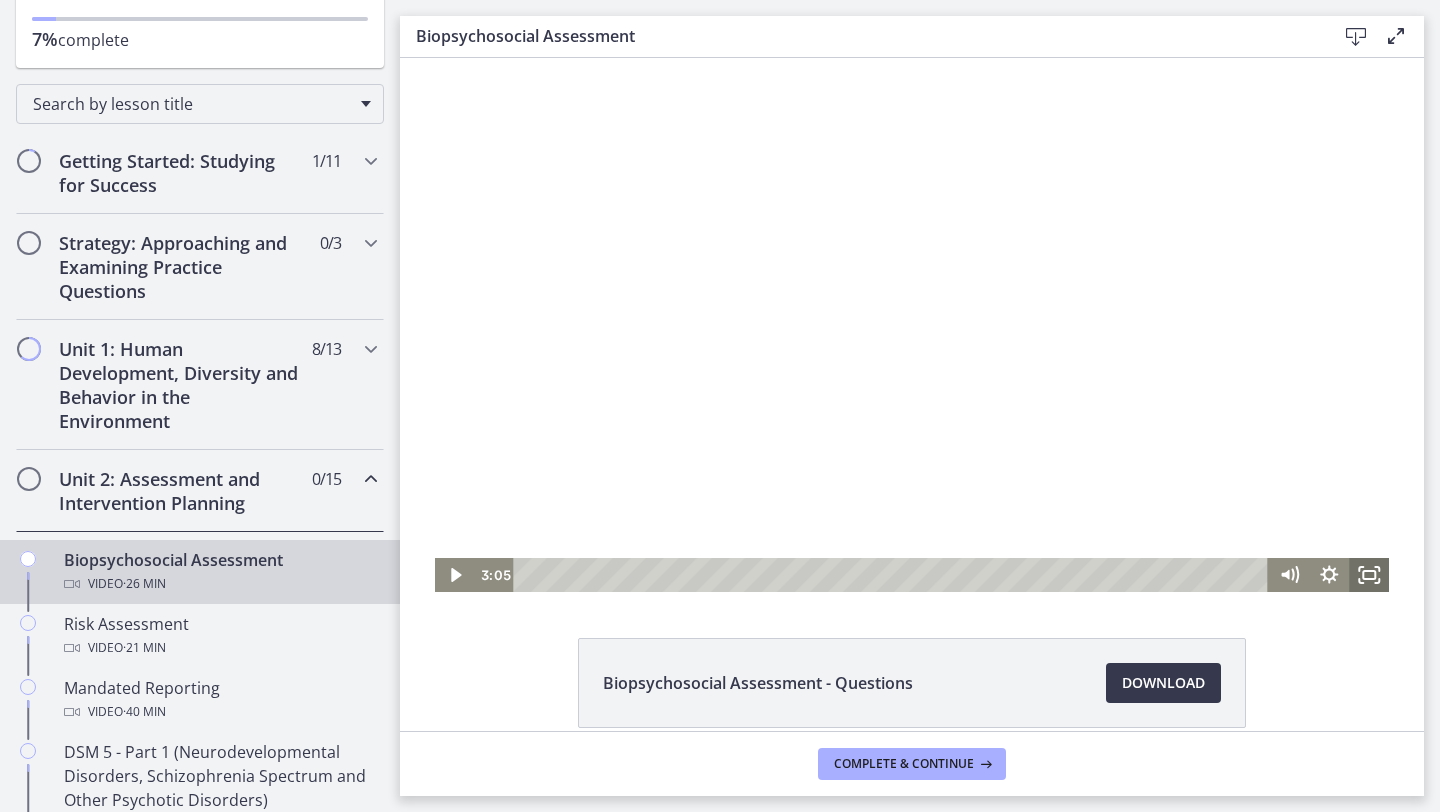 click 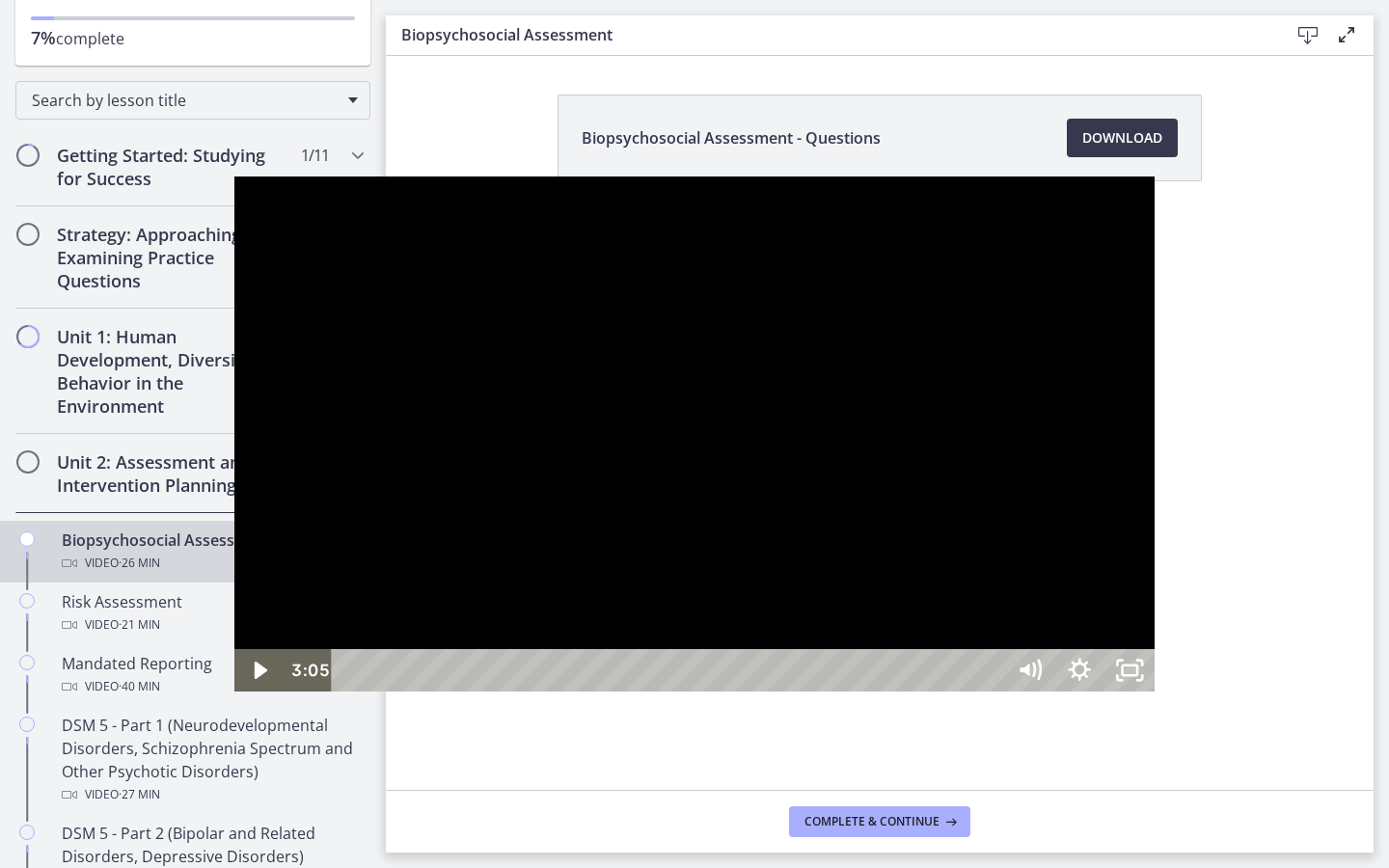 click at bounding box center (694, 434) 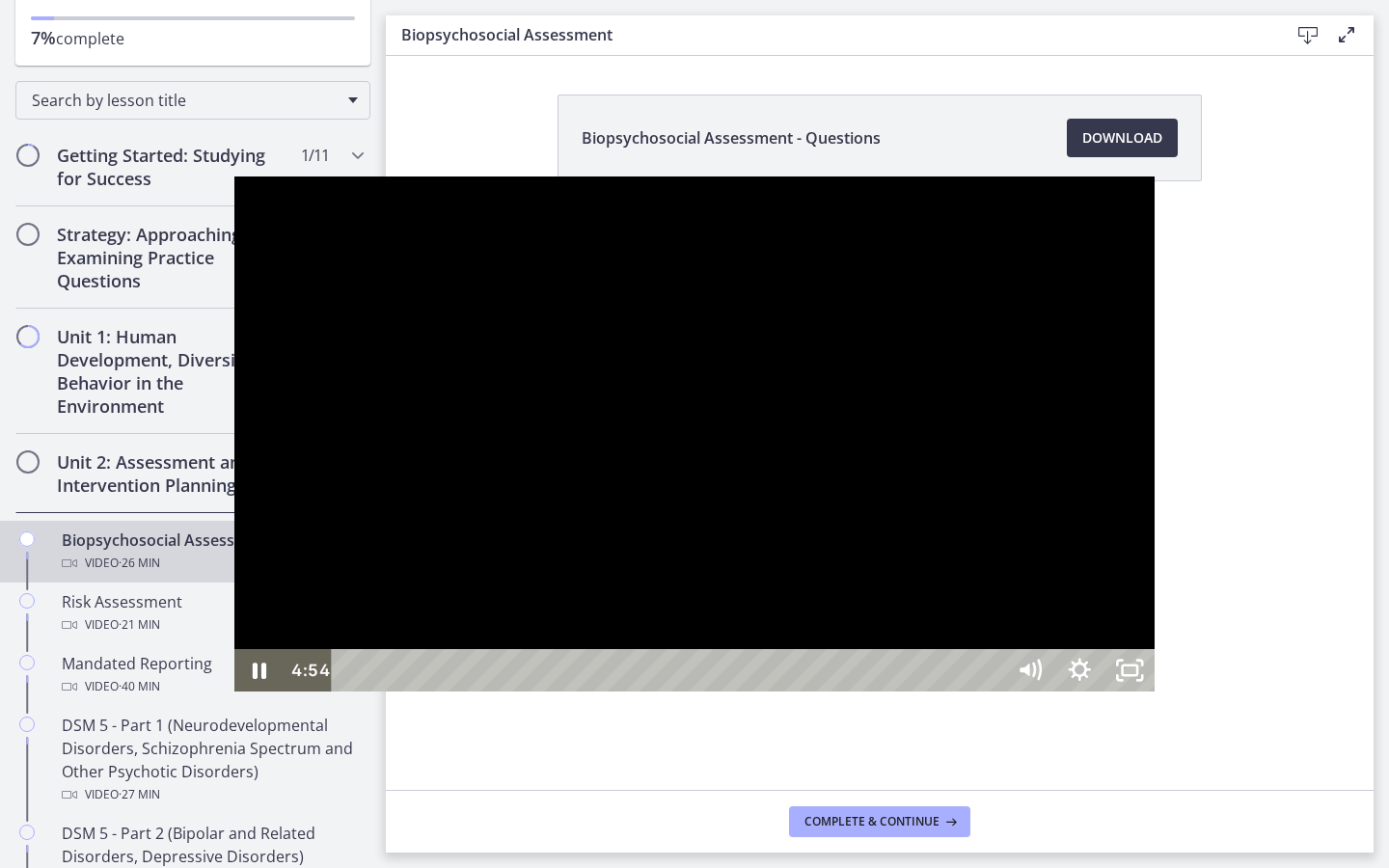 click at bounding box center (694, 434) 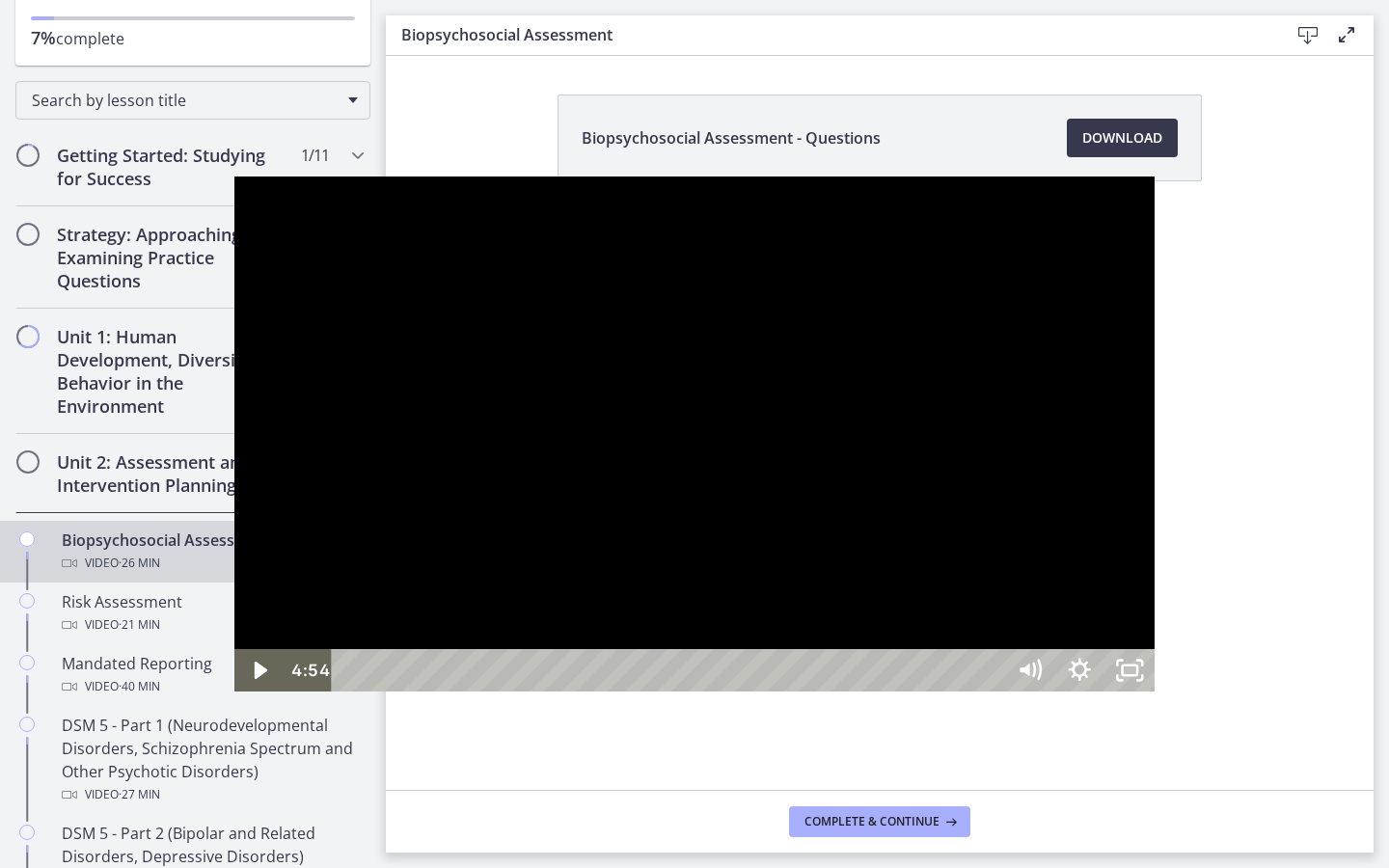 click at bounding box center (694, 434) 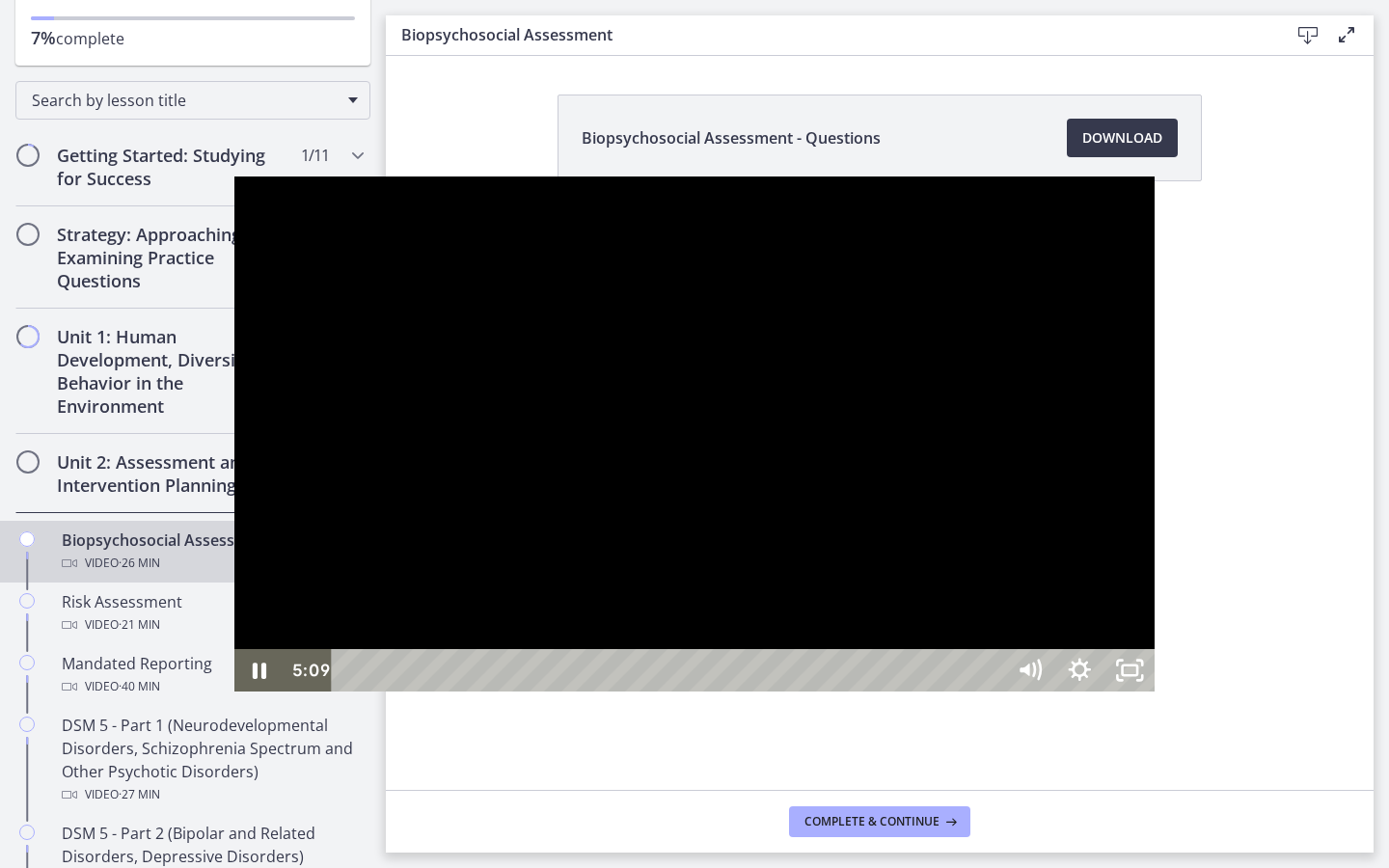 click at bounding box center (694, 434) 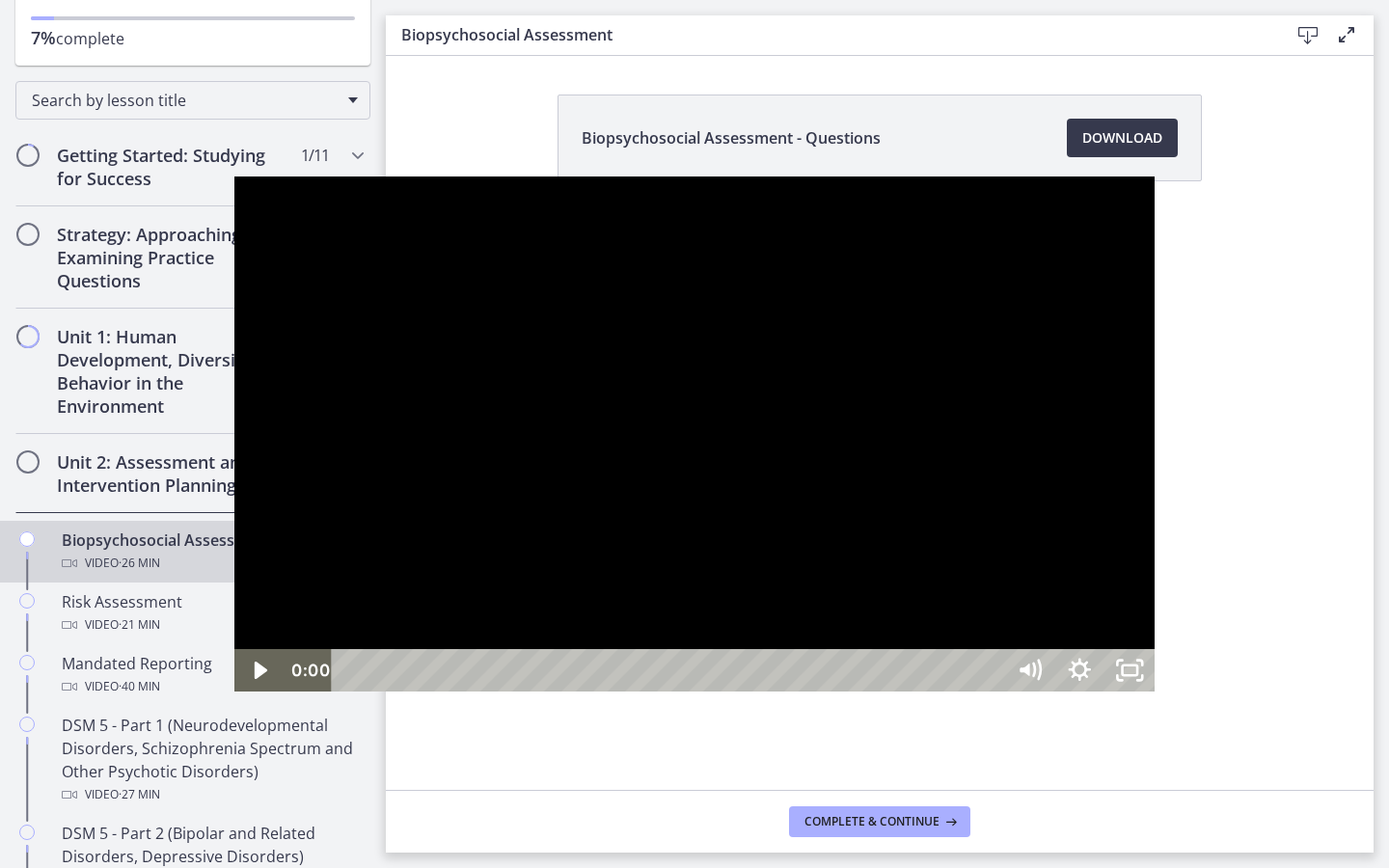 click at bounding box center [694, 434] 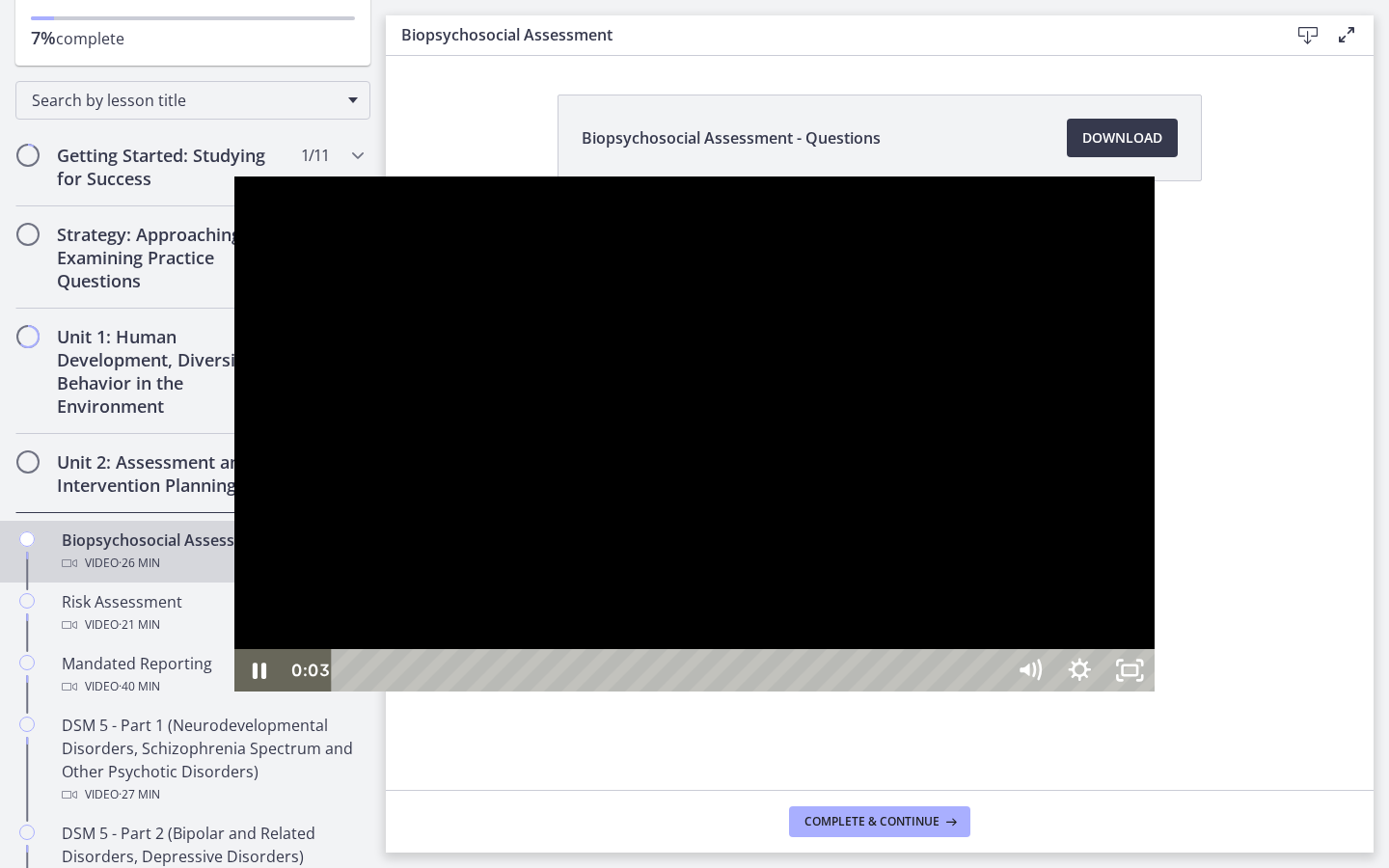 click at bounding box center [694, 434] 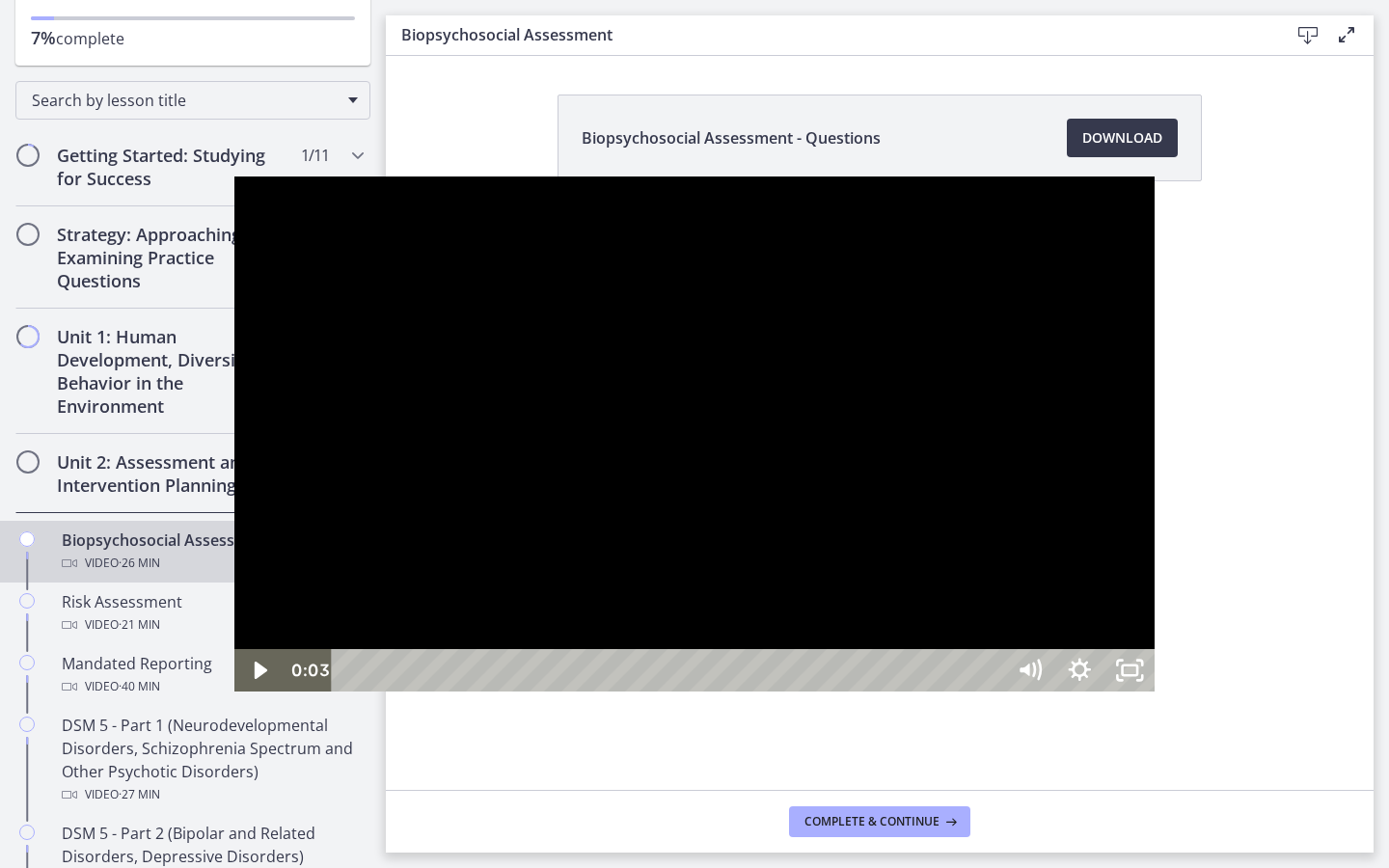 click at bounding box center (694, 434) 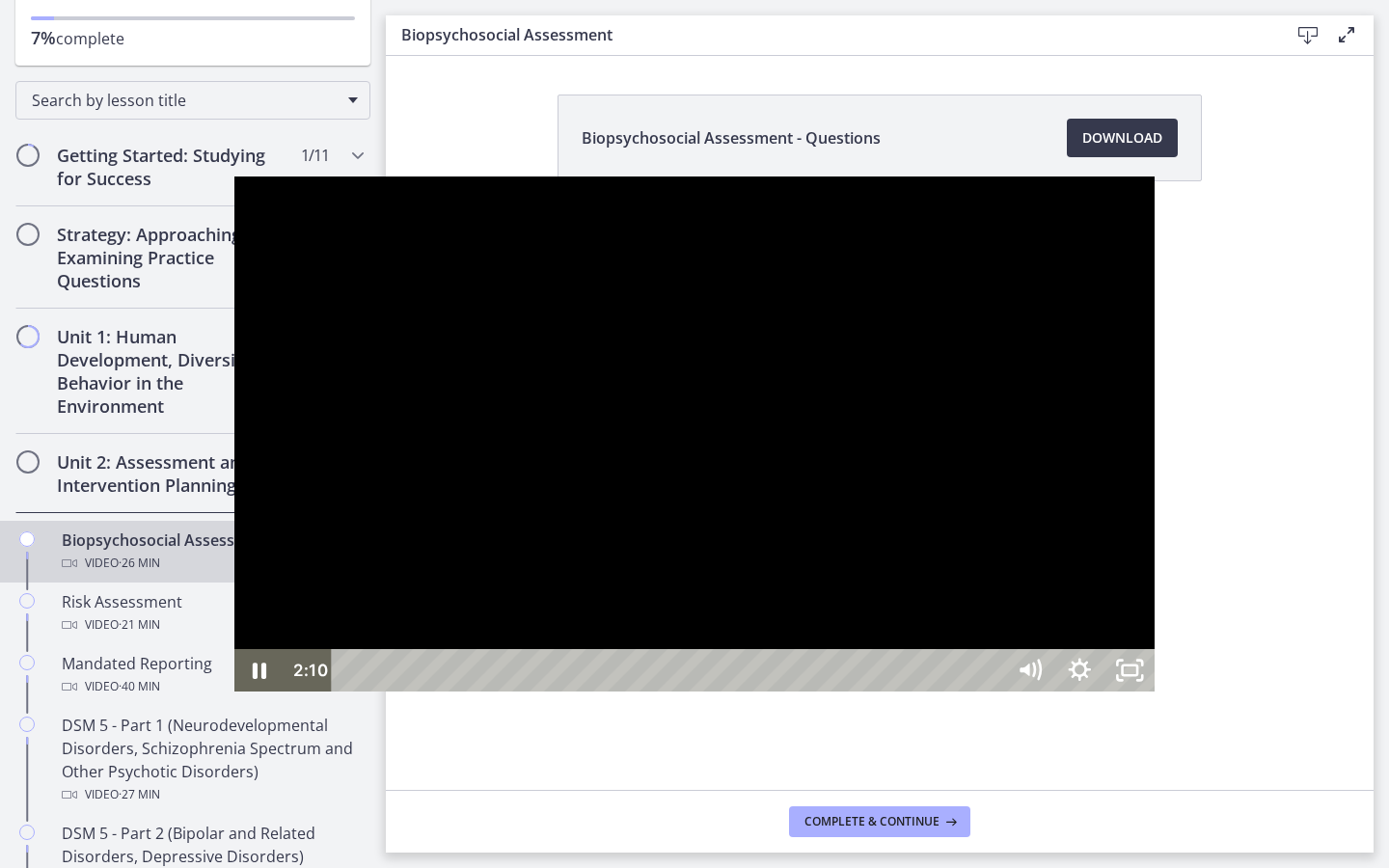 click at bounding box center (694, 434) 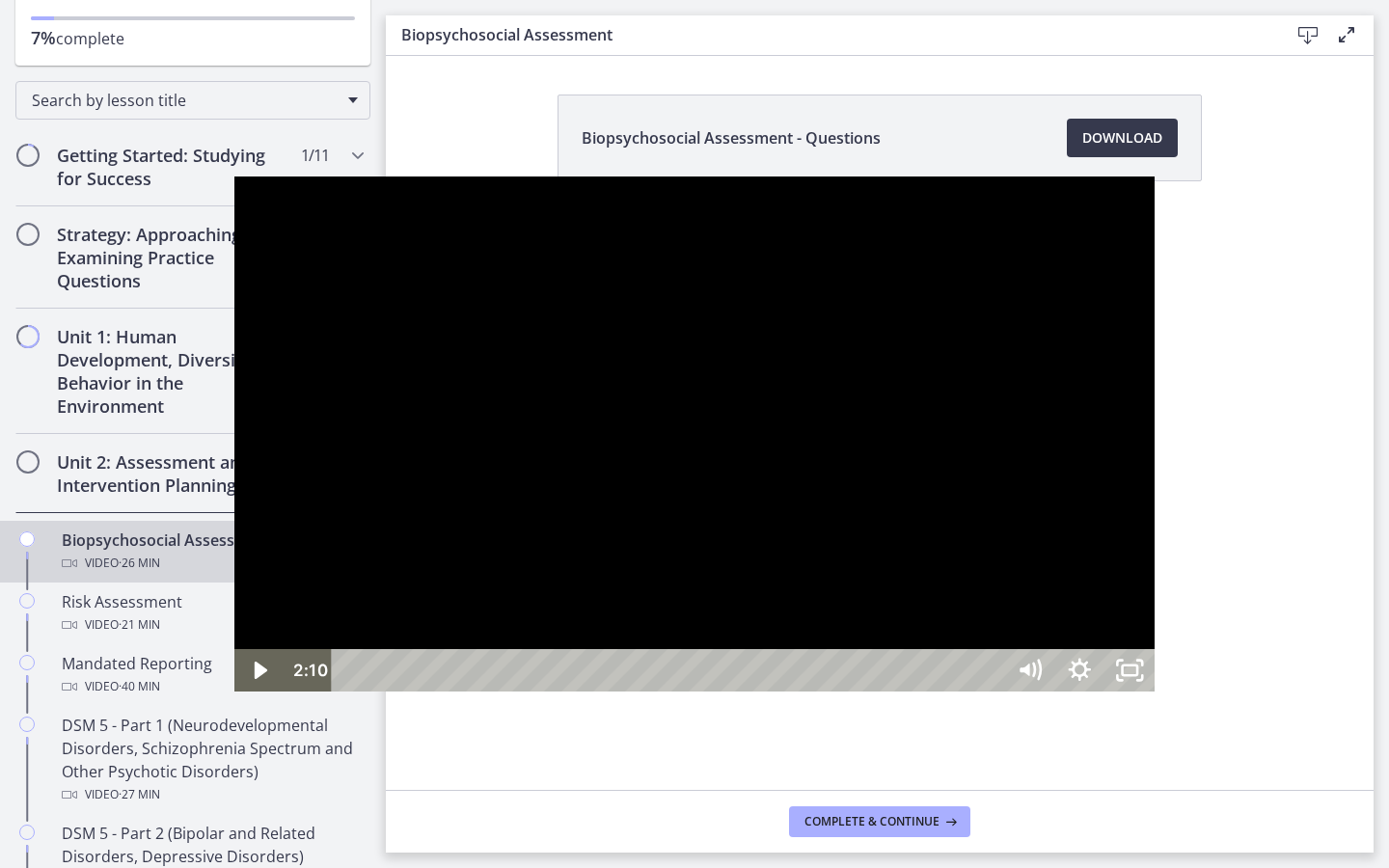 click at bounding box center (694, 434) 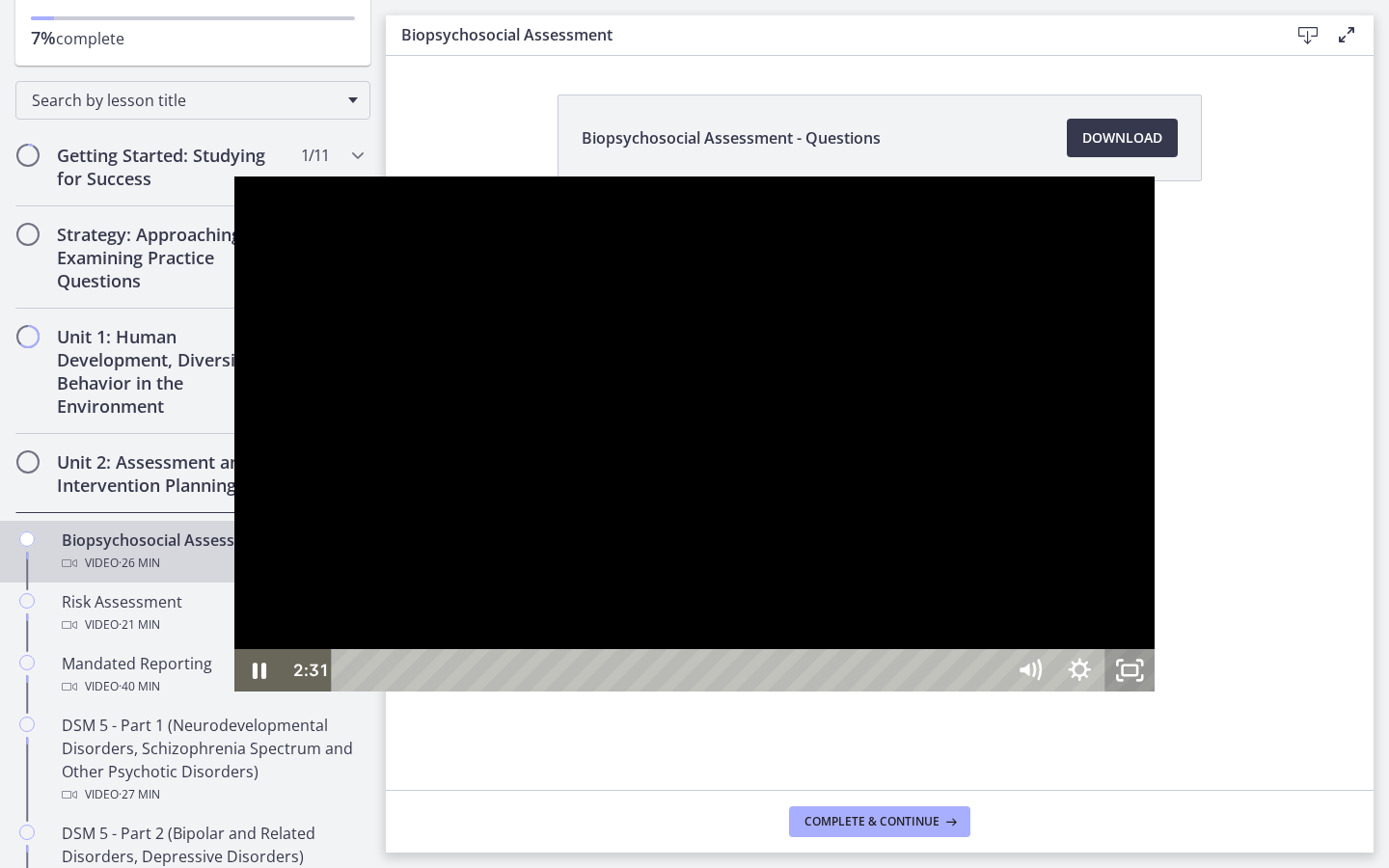 click 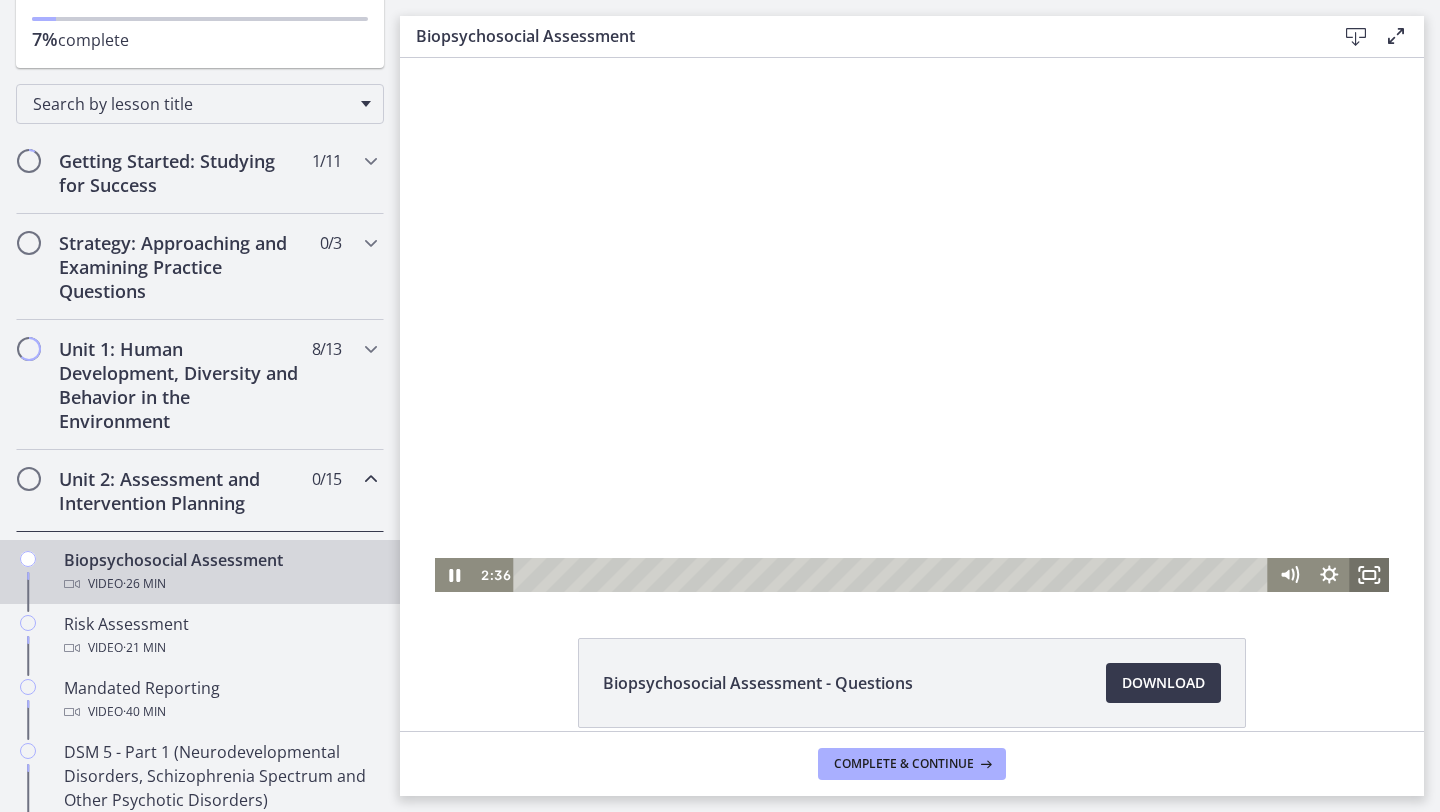 click 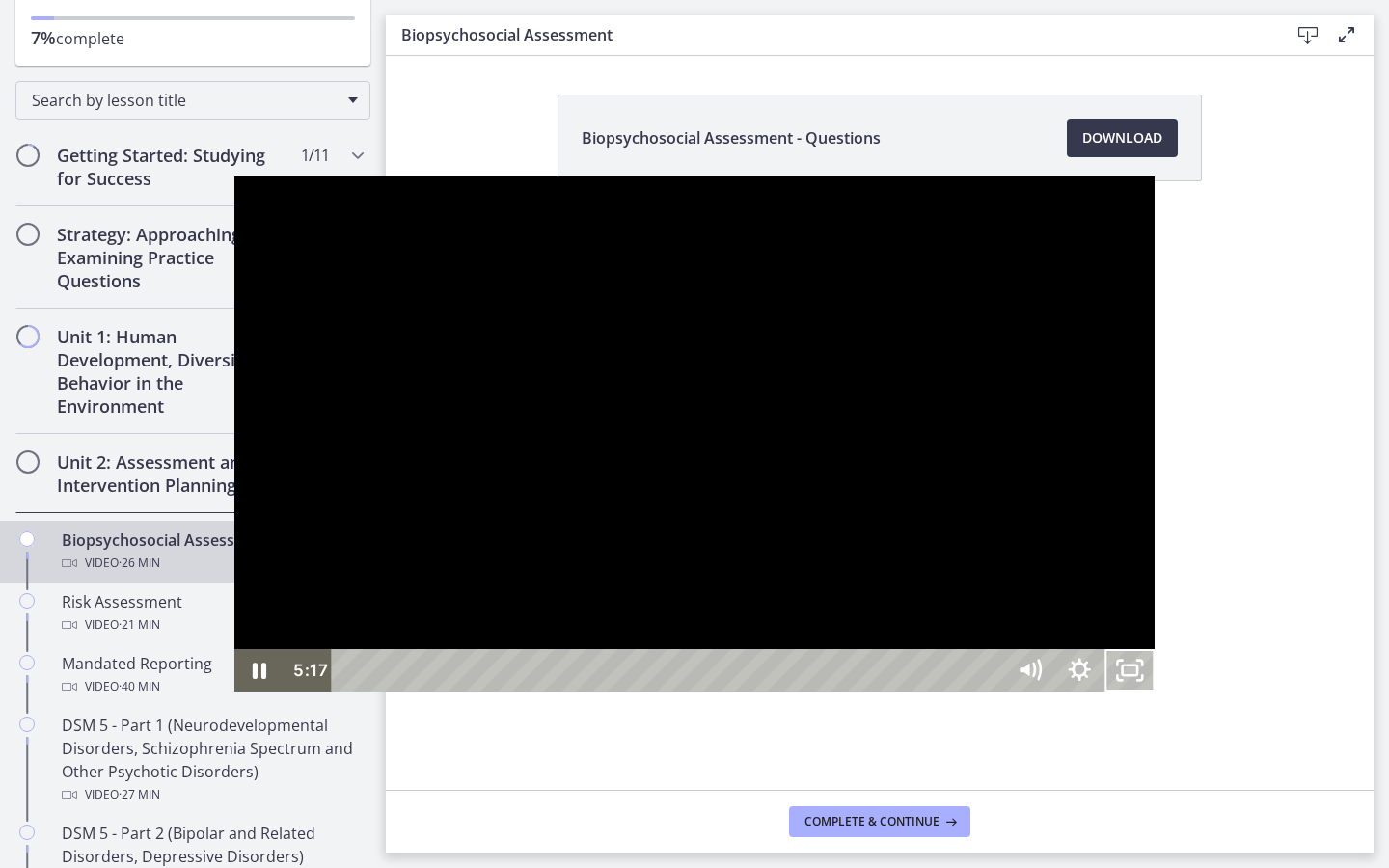 click at bounding box center [694, 434] 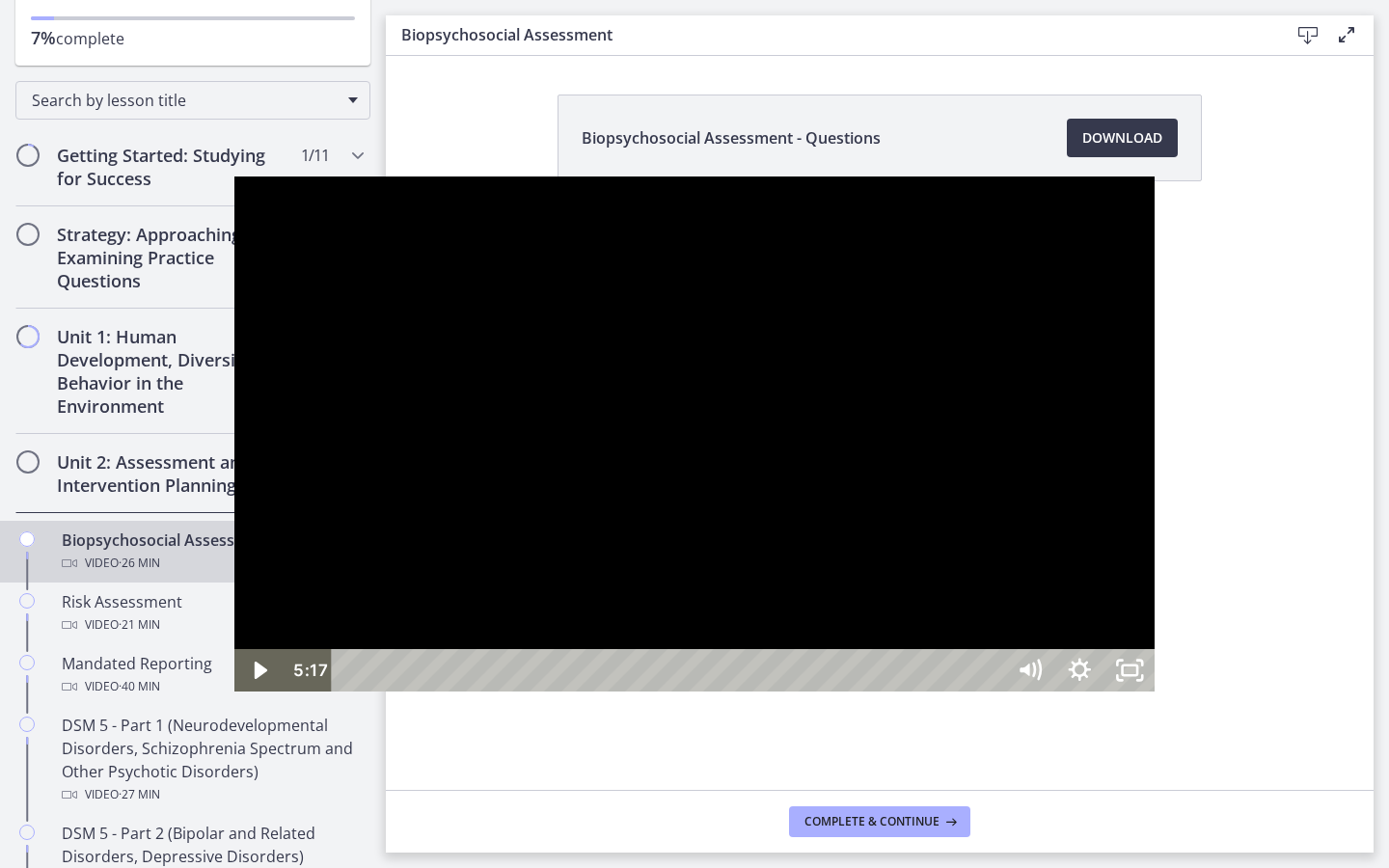 click at bounding box center (694, 434) 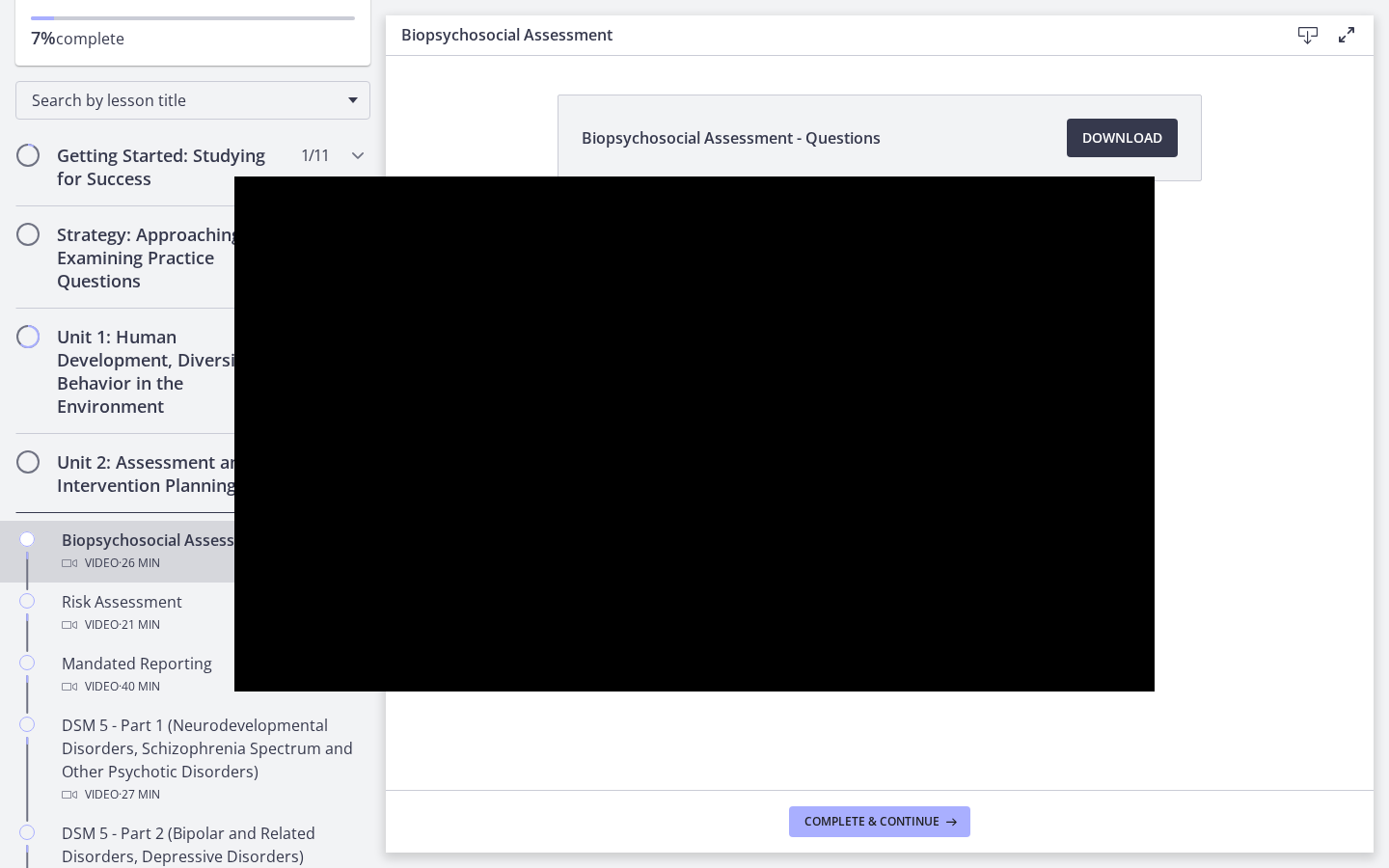 type 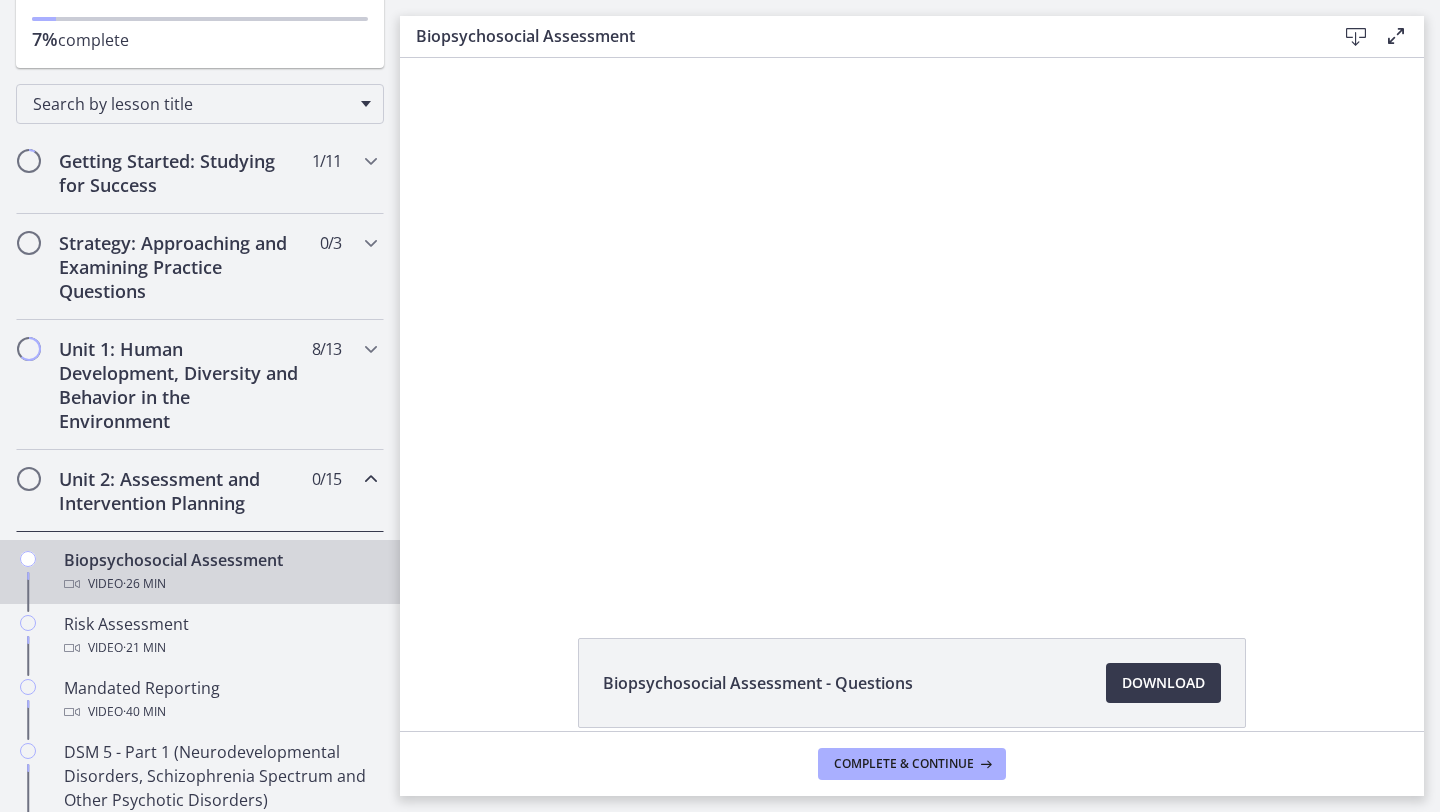 click on "Click for sound
@keyframes VOLUME_SMALL_WAVE_FLASH {
0% { opacity: 0; }
33% { opacity: 1; }
66% { opacity: 1; }
100% { opacity: 0; }
}
@keyframes VOLUME_LARGE_WAVE_FLASH {
0% { opacity: 0; }
33% { opacity: 1; }
66% { opacity: 1; }
100% { opacity: 0; }
}
.volume__small-wave {
animation: VOLUME_SMALL_WAVE_FLASH 2s infinite;
opacity: 0;
}
.volume__large-wave {
animation: VOLUME_LARGE_WAVE_FLASH 2s infinite .3s;
opacity: 0;
}
21:17 8:47 Speed 1x Speed 0.5x 0.75x 1x 1.25x 1.5x 1.75x 2x Quality 720p Quality Auto 224p 360p 540p 720p" at bounding box center [912, 325] 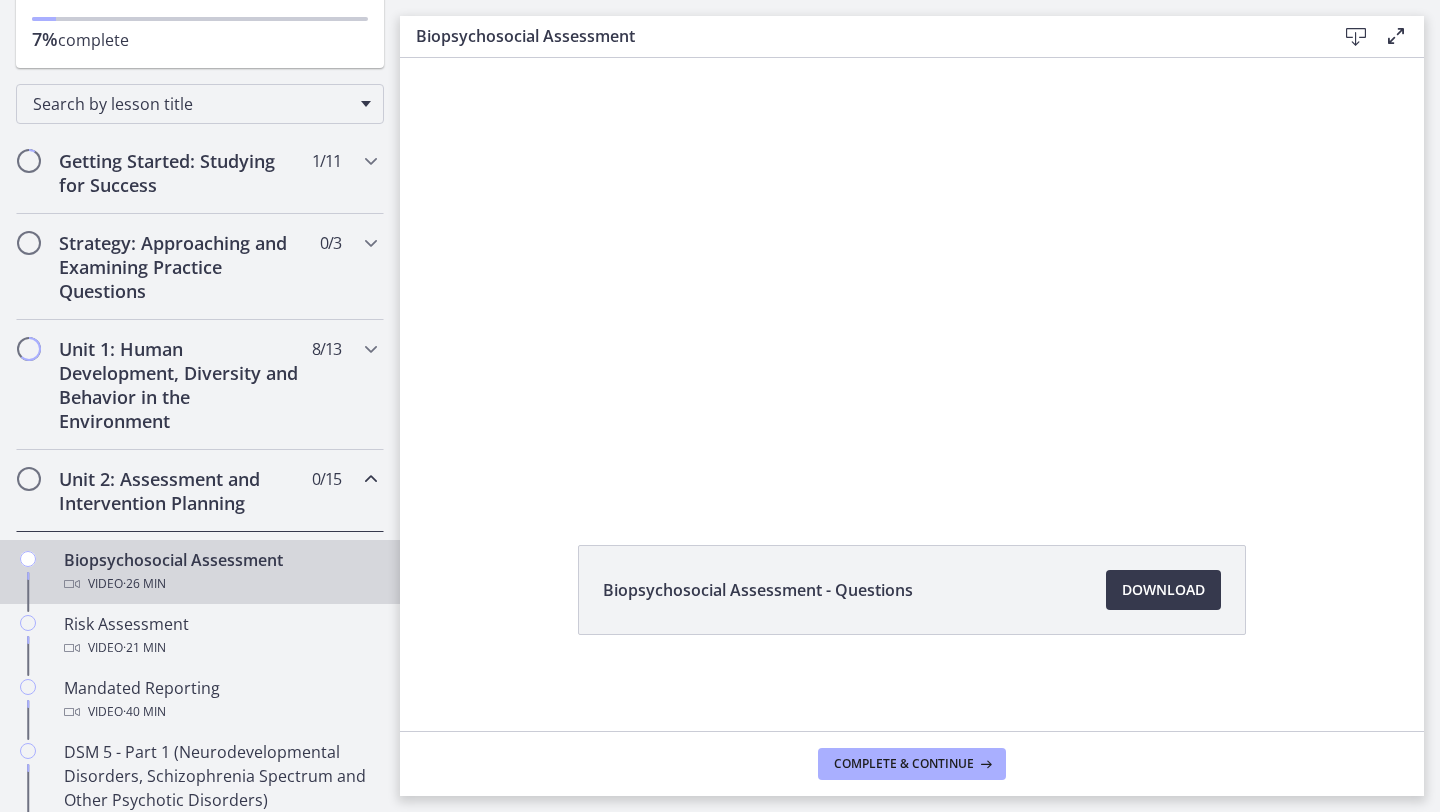 scroll, scrollTop: 0, scrollLeft: 0, axis: both 